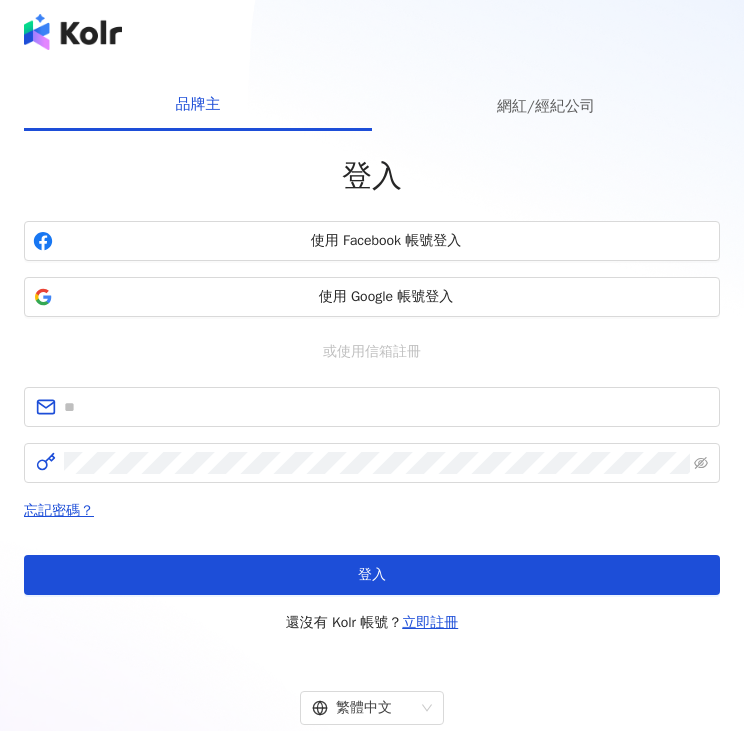scroll, scrollTop: 0, scrollLeft: 0, axis: both 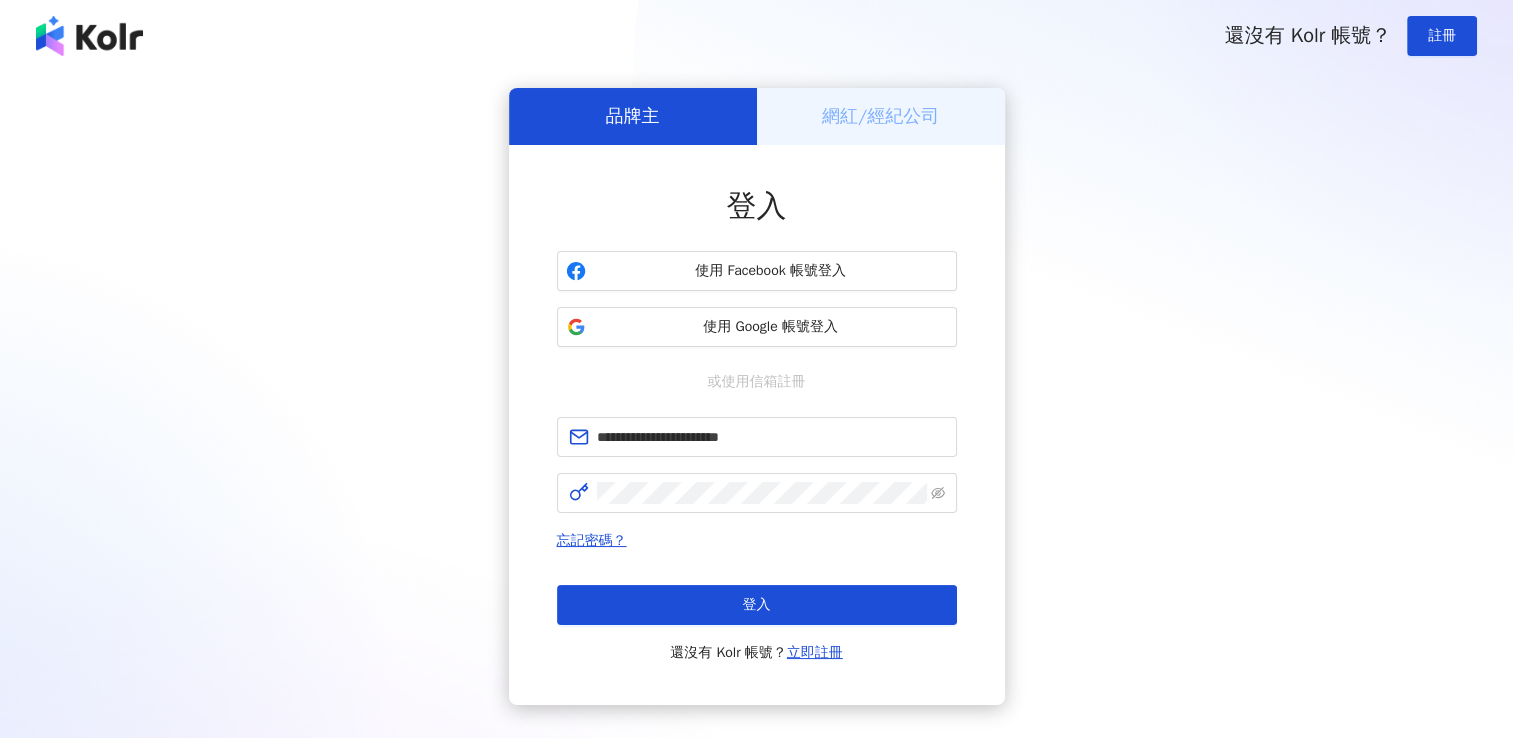click on "登入" at bounding box center [757, 605] 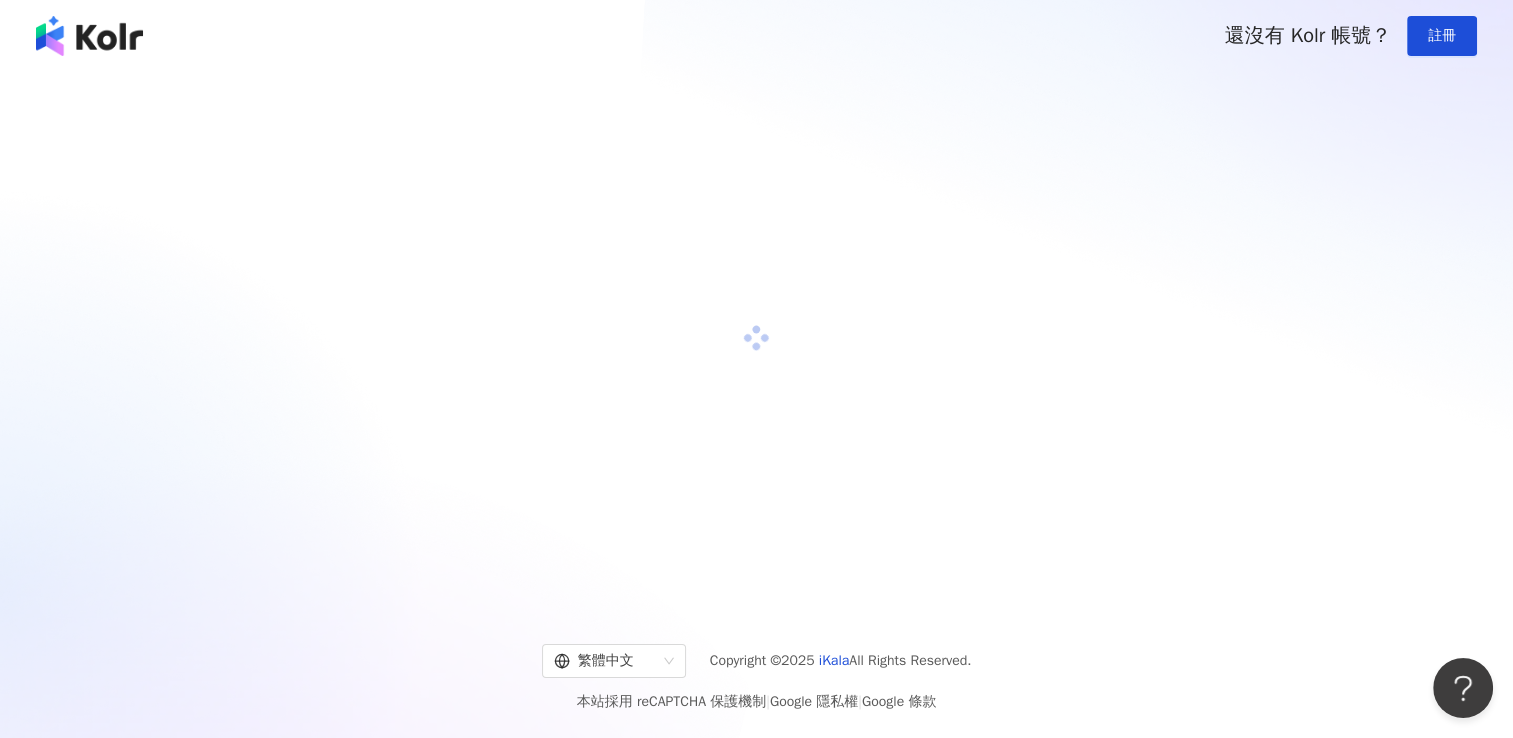 scroll, scrollTop: 0, scrollLeft: 0, axis: both 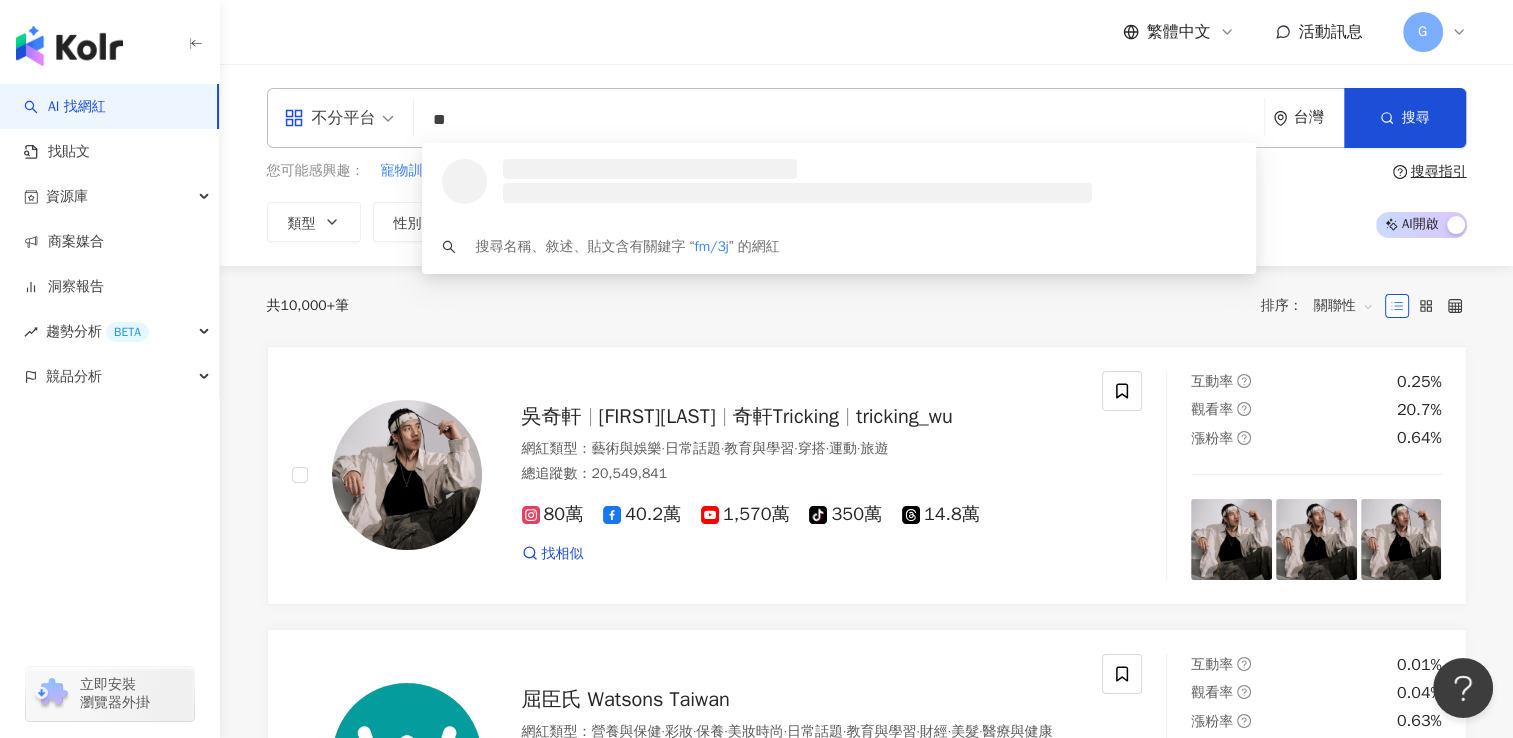 type on "*" 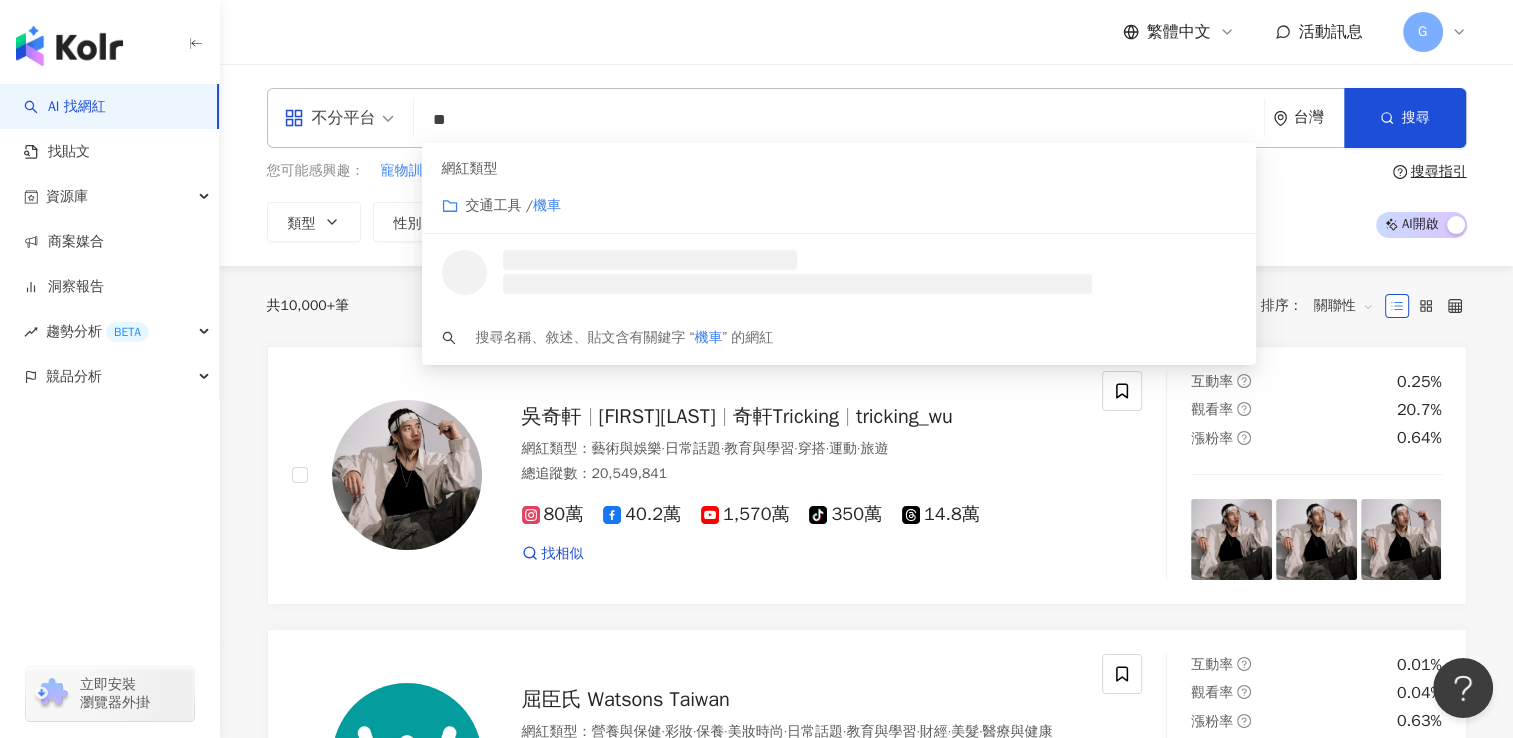 click on "交通工具 /  機車" at bounding box center [839, 206] 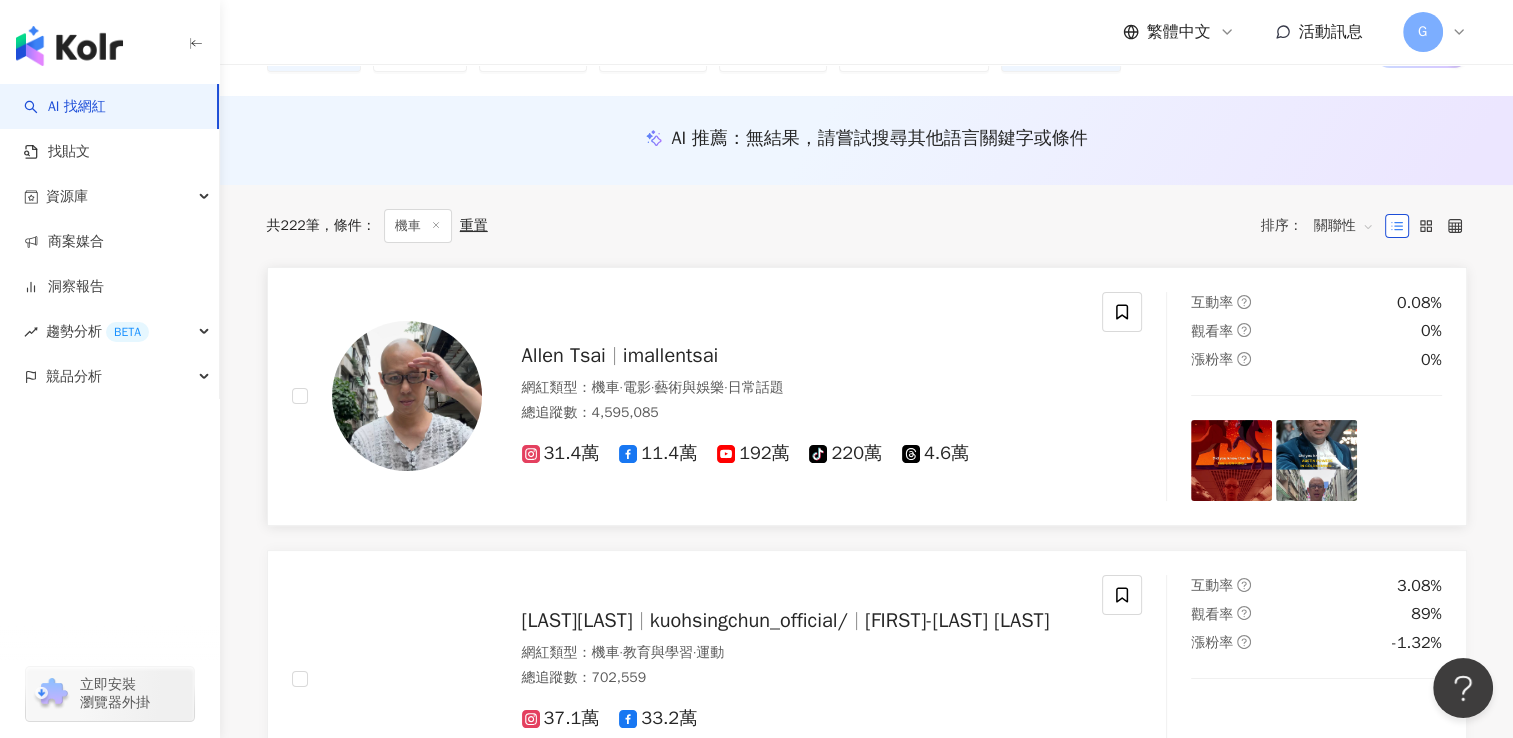 scroll, scrollTop: 200, scrollLeft: 0, axis: vertical 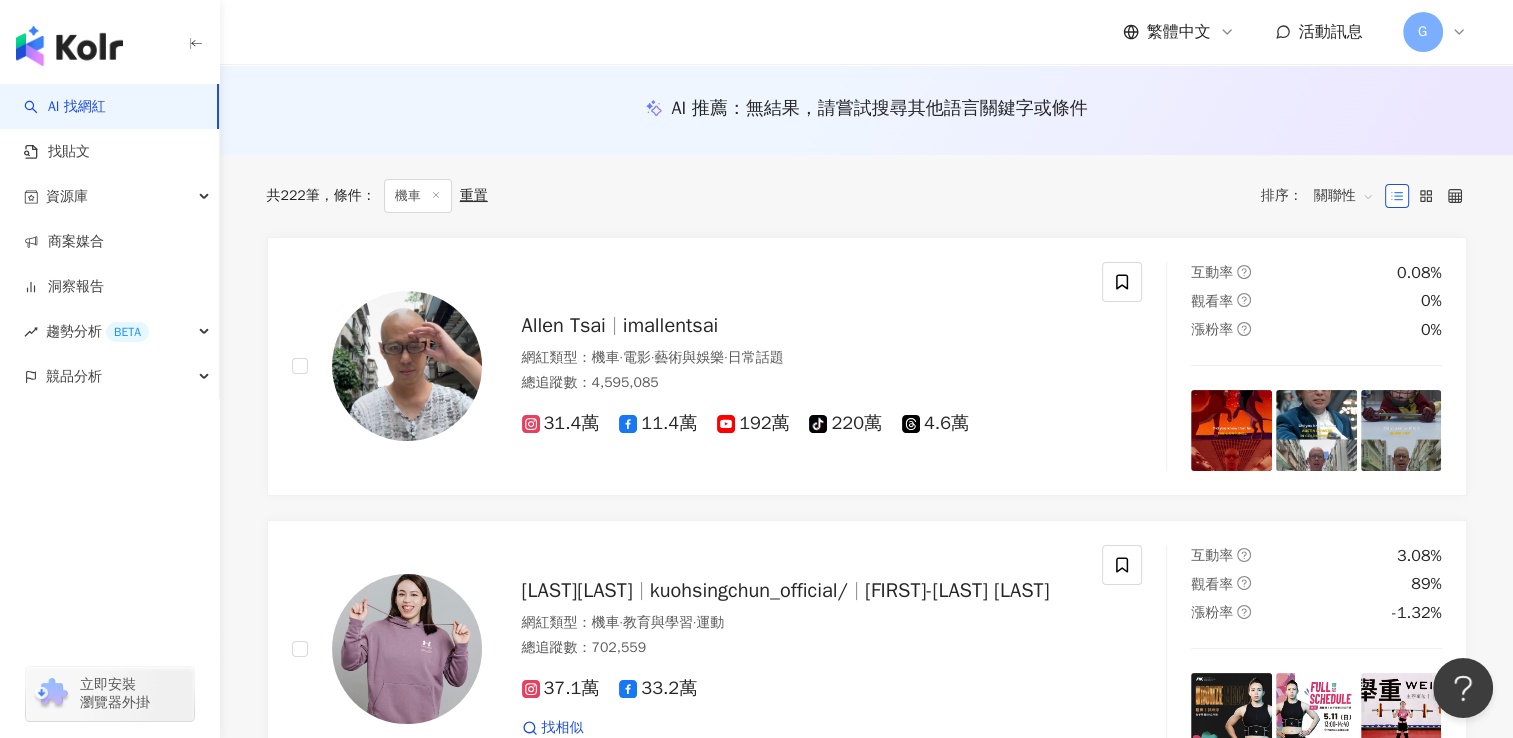 type on "**" 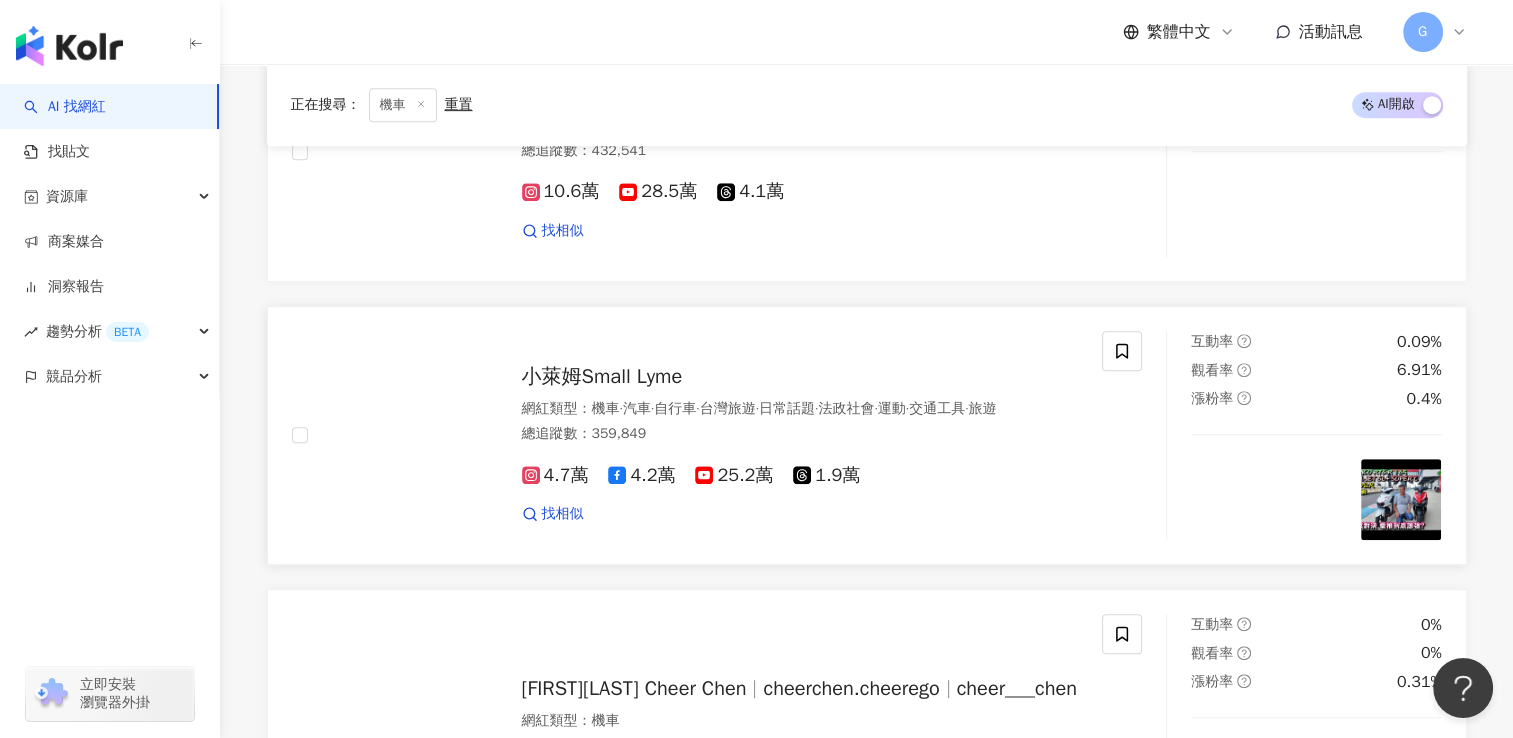 scroll, scrollTop: 1000, scrollLeft: 0, axis: vertical 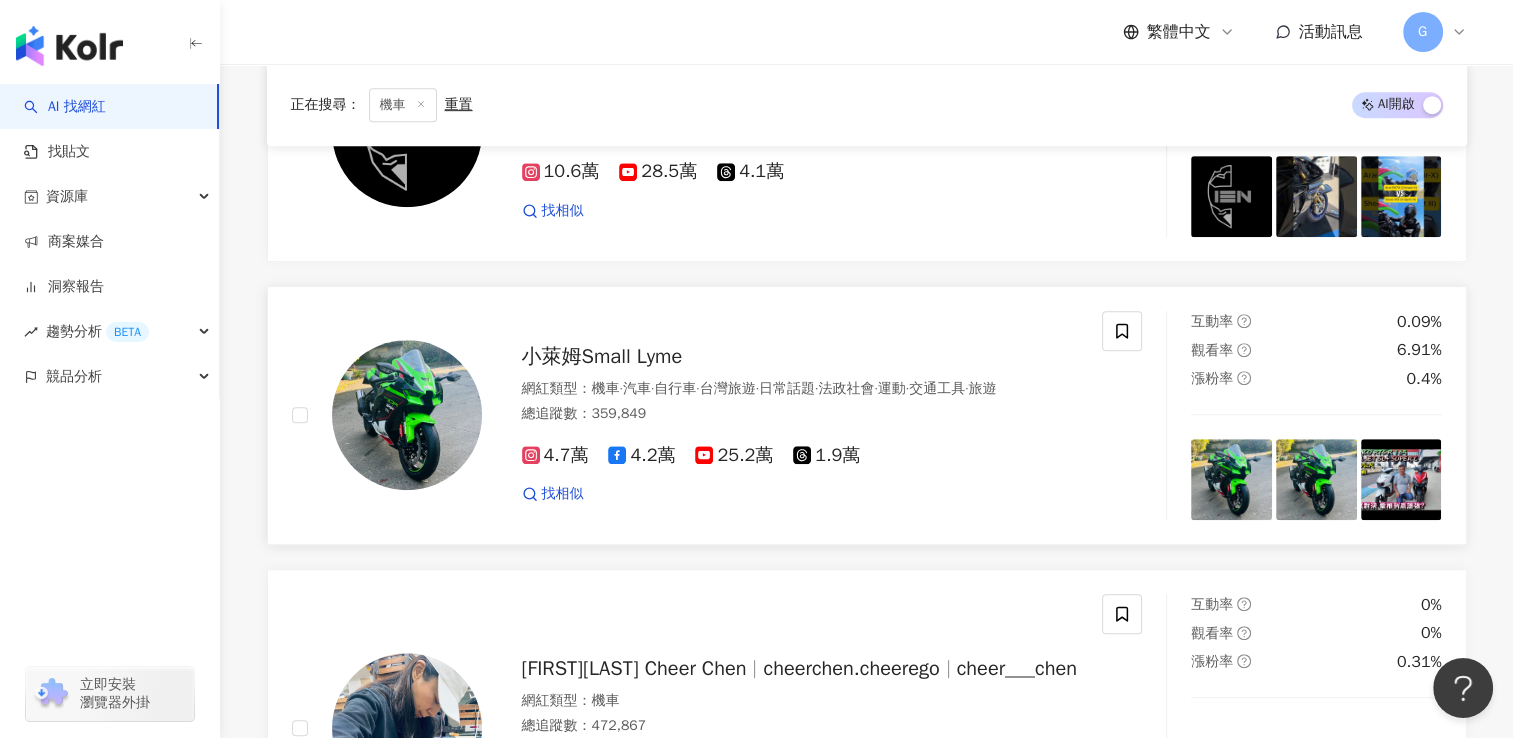 click on "台灣旅遊" at bounding box center [728, 388] 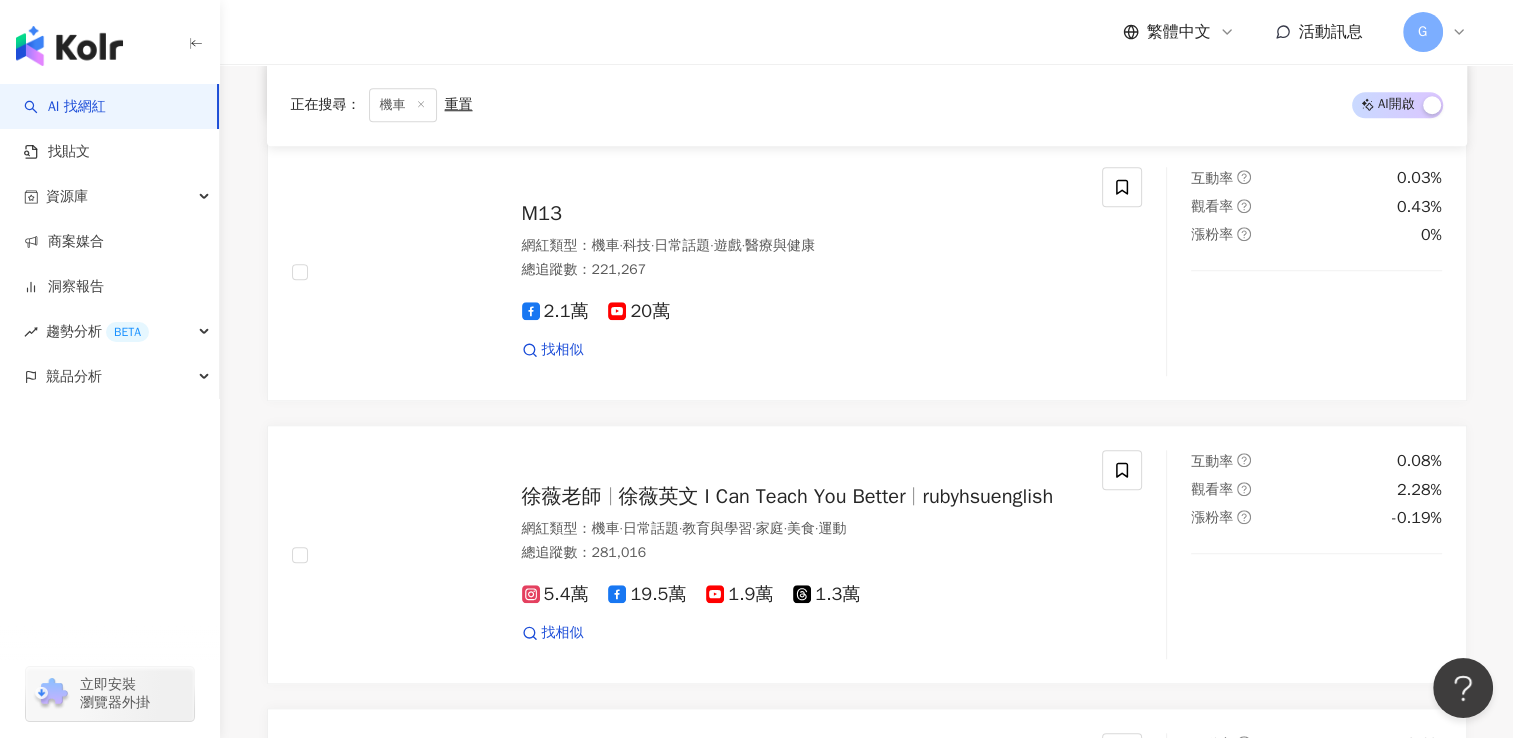 scroll, scrollTop: 1800, scrollLeft: 0, axis: vertical 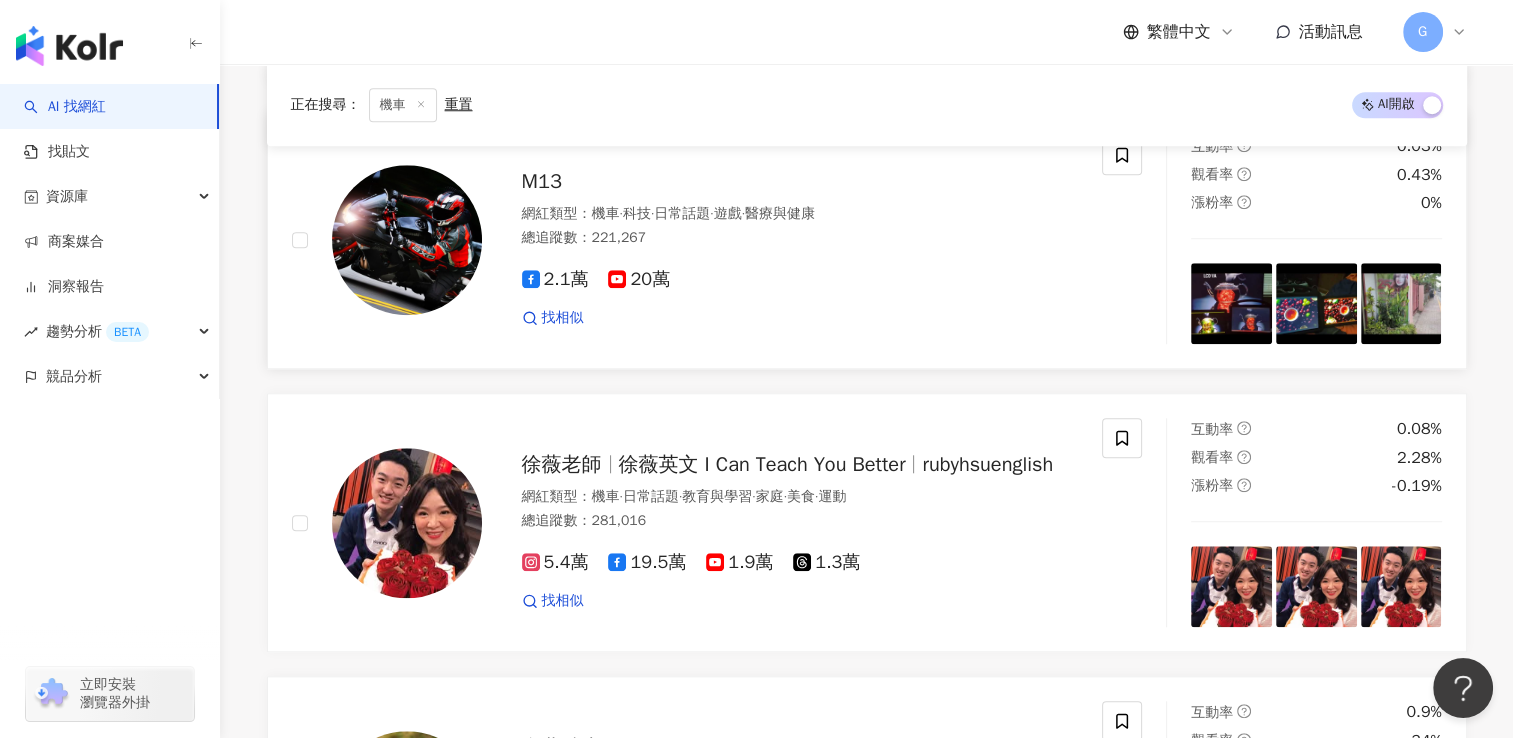 click on "2.1萬 20萬 找相似" at bounding box center (800, 290) 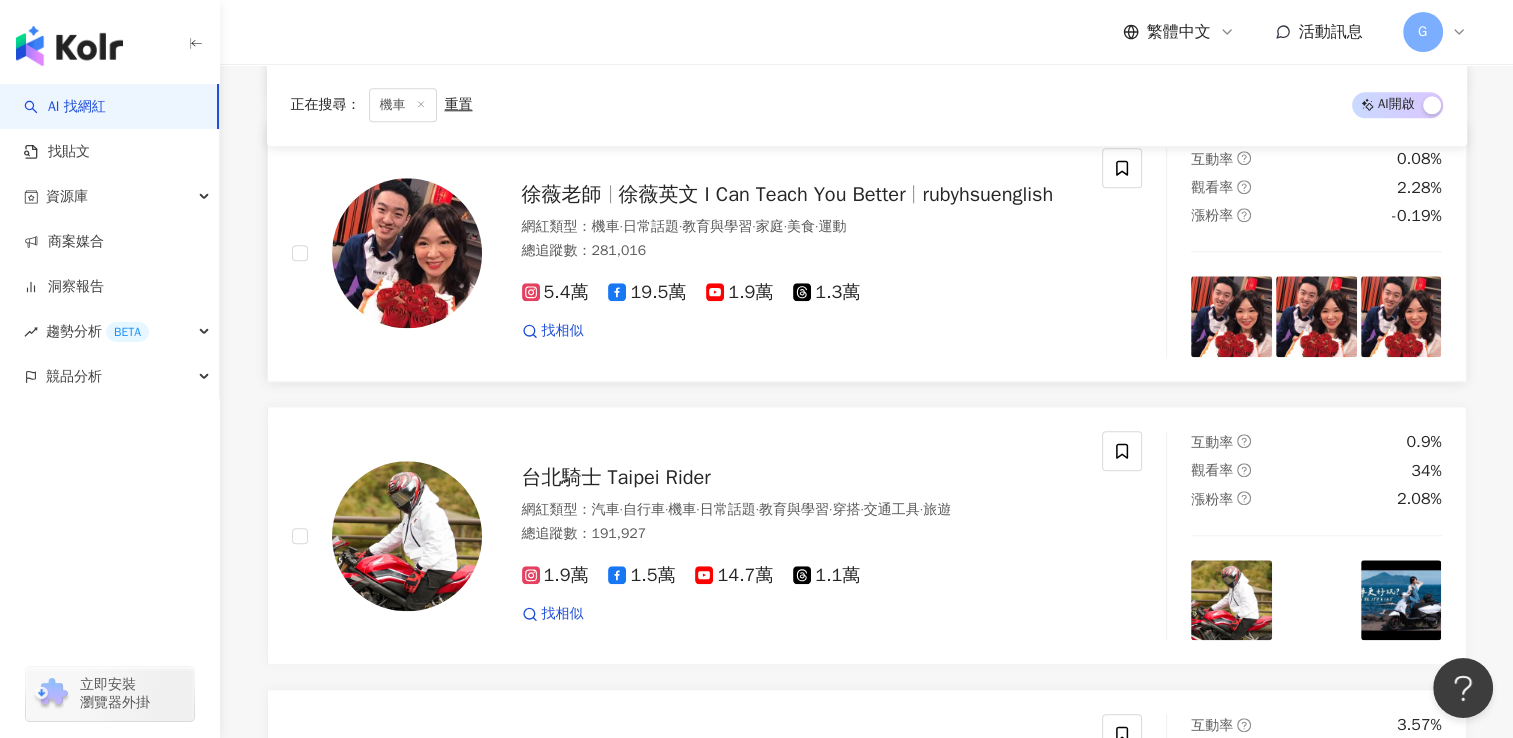 scroll, scrollTop: 2100, scrollLeft: 0, axis: vertical 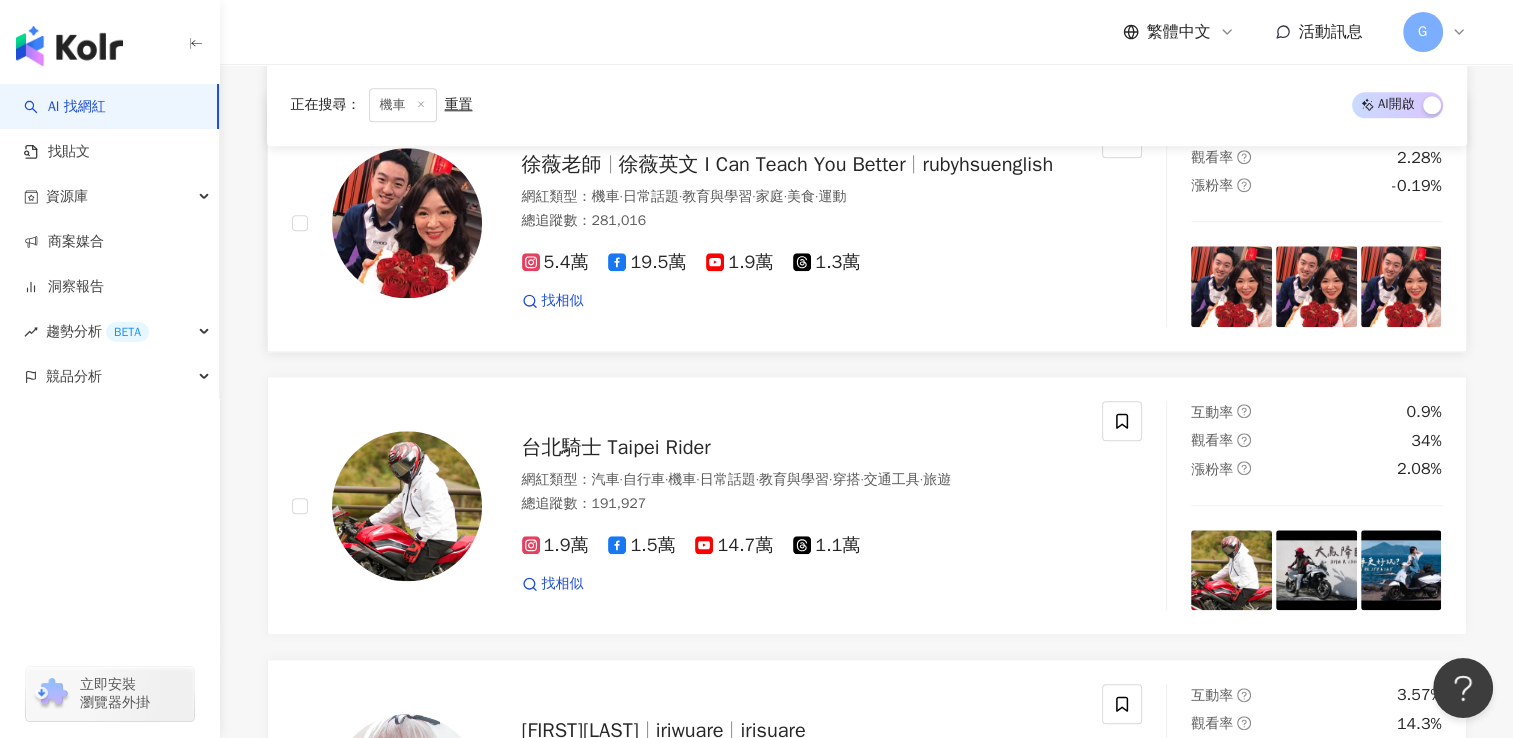 click on "教育與學習" at bounding box center [717, 196] 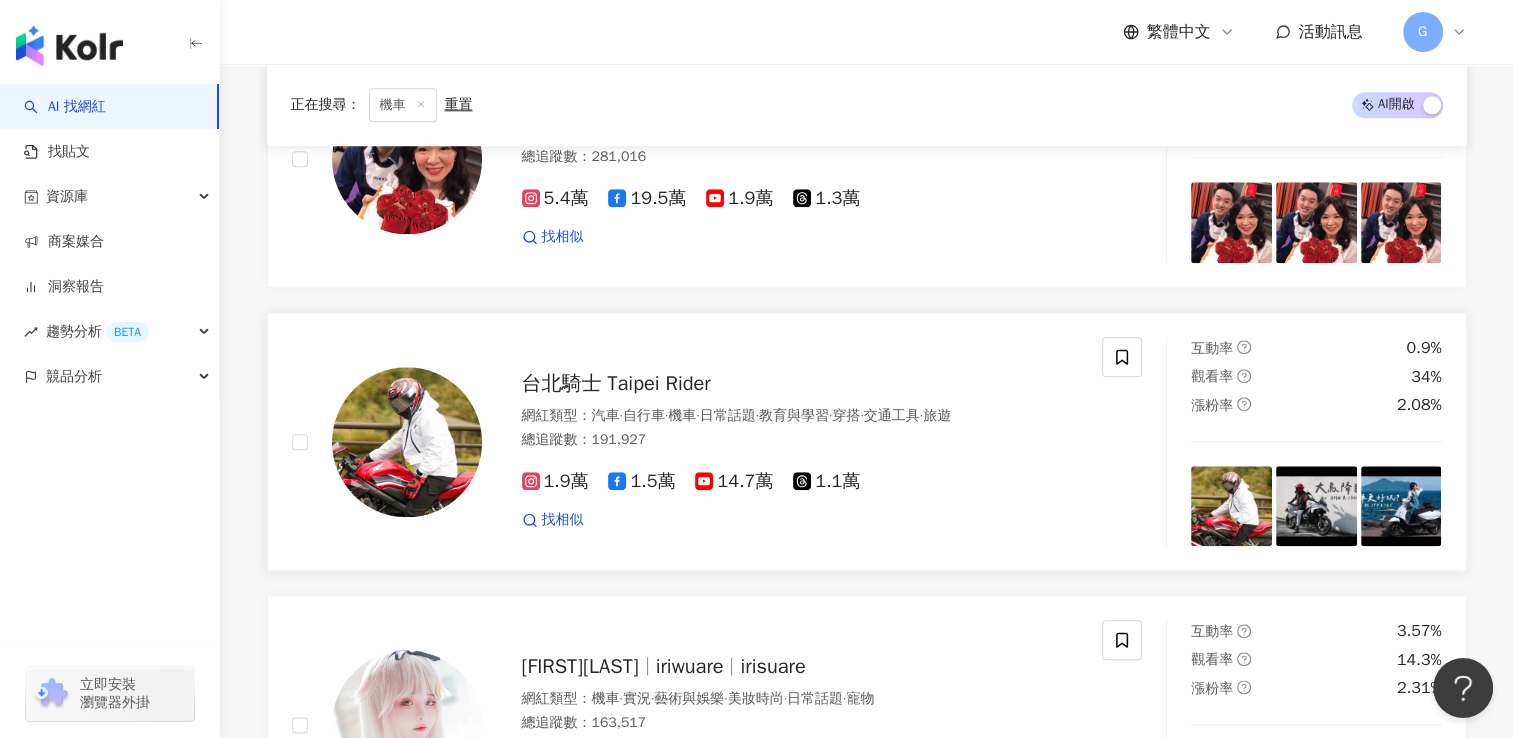 scroll, scrollTop: 2200, scrollLeft: 0, axis: vertical 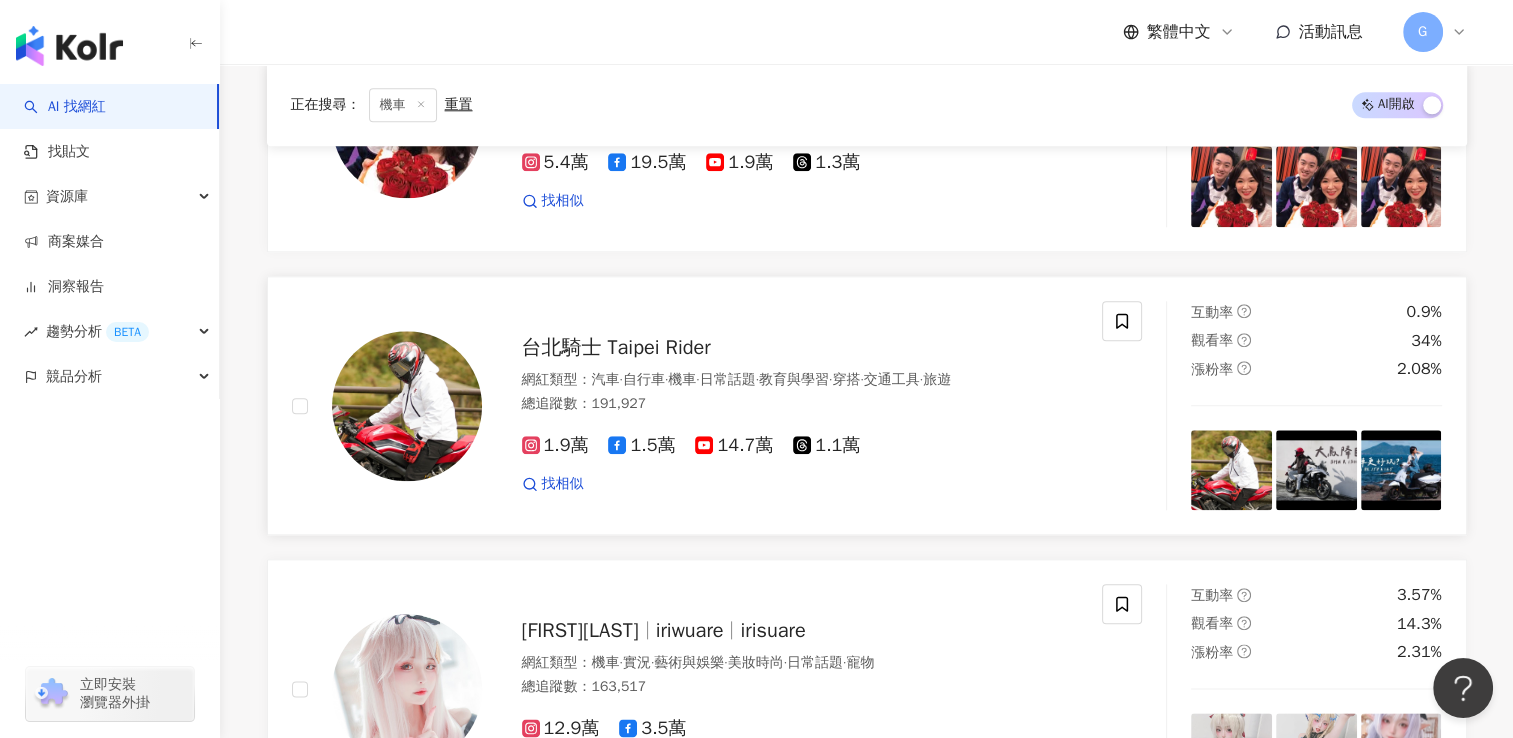 click on "總追蹤數 ： 191,927" at bounding box center [800, 404] 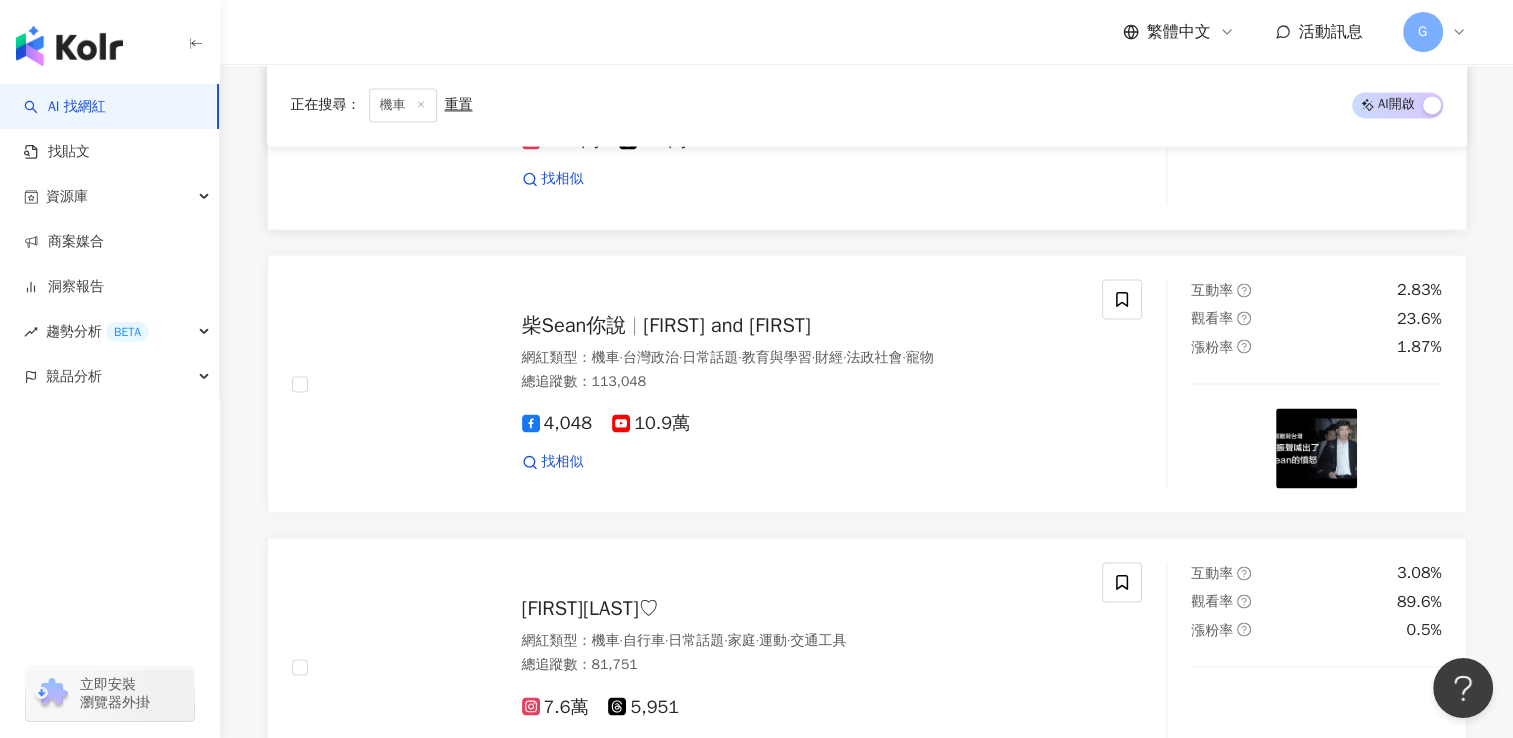 scroll, scrollTop: 3100, scrollLeft: 0, axis: vertical 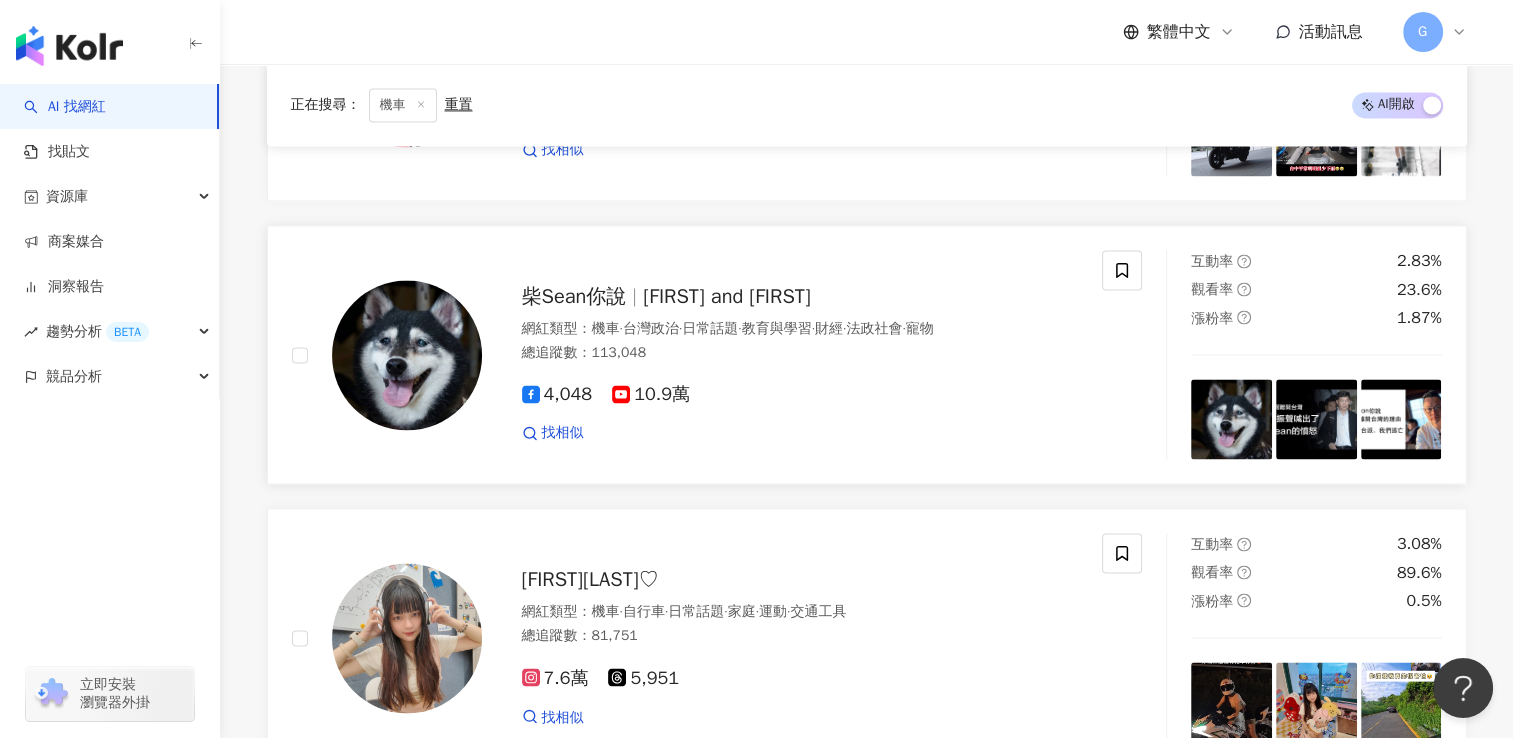click on "台灣政治" at bounding box center [651, 328] 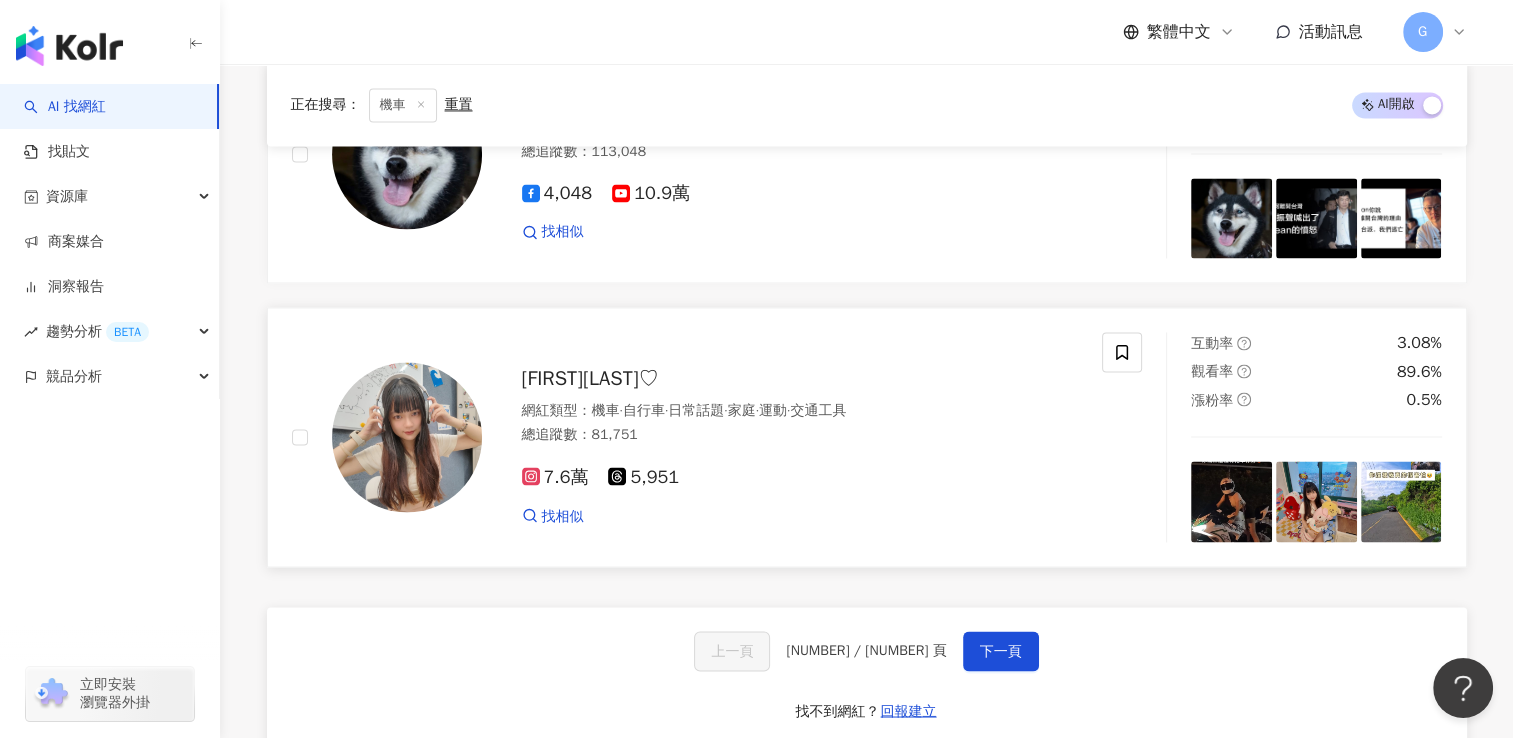 scroll, scrollTop: 3400, scrollLeft: 0, axis: vertical 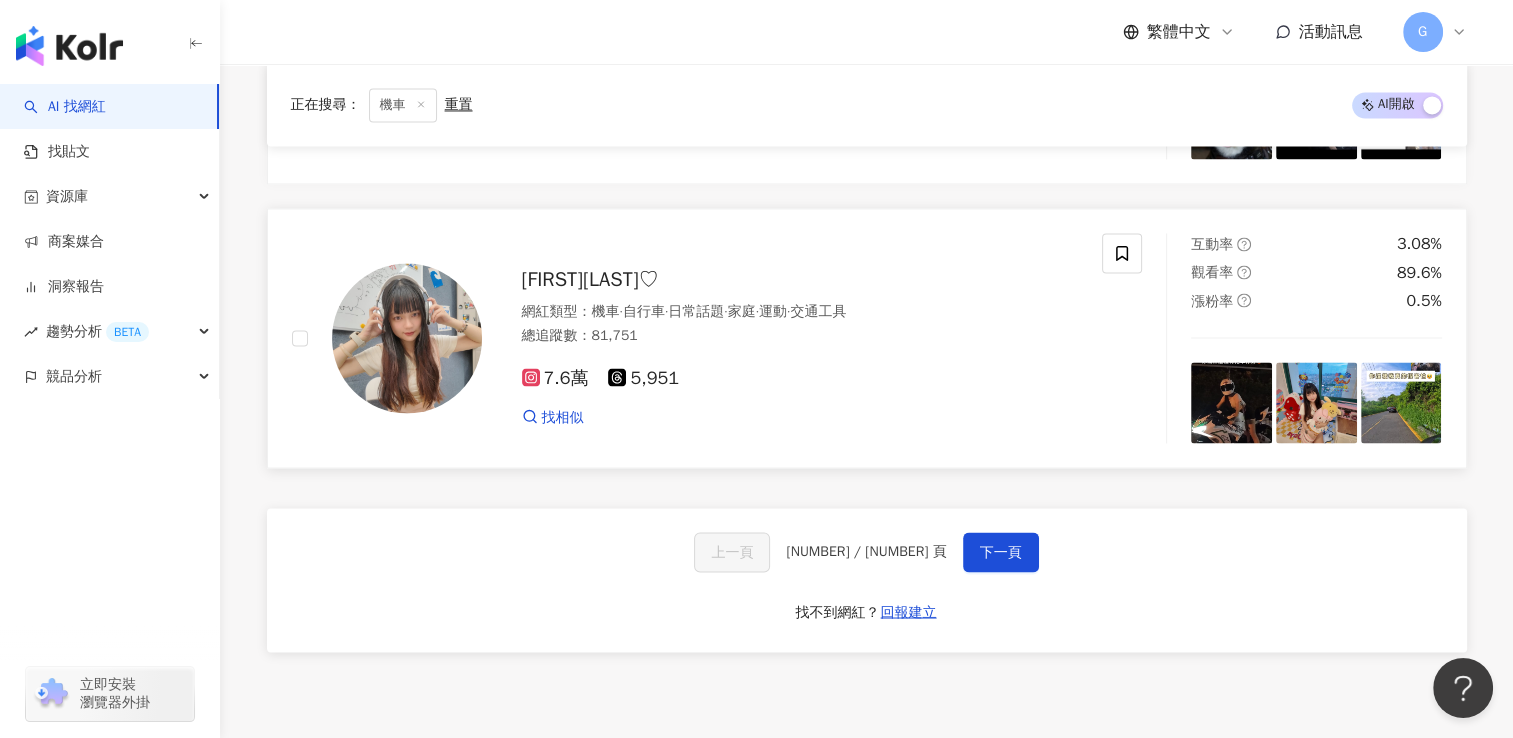 click on "自行車" at bounding box center (644, 311) 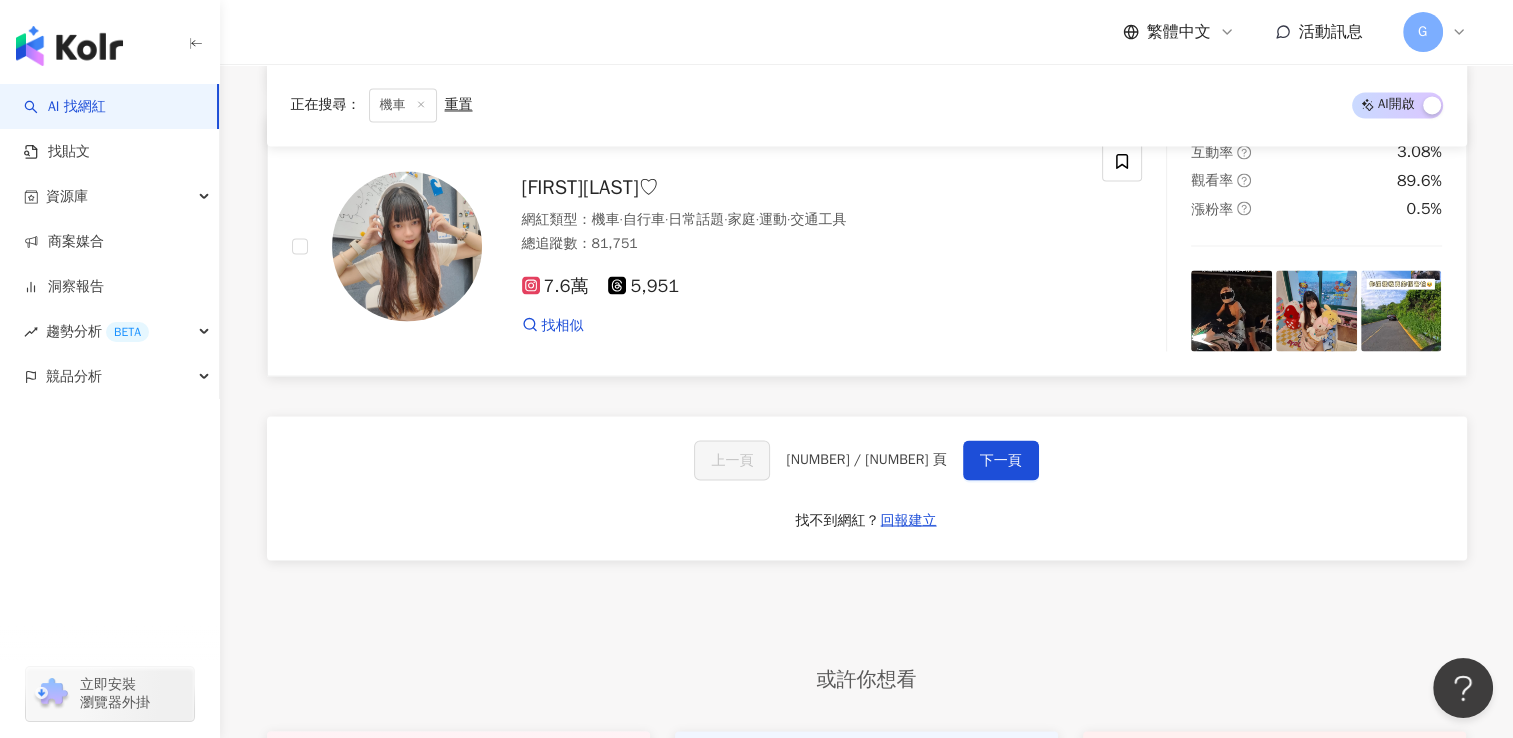 scroll, scrollTop: 3600, scrollLeft: 0, axis: vertical 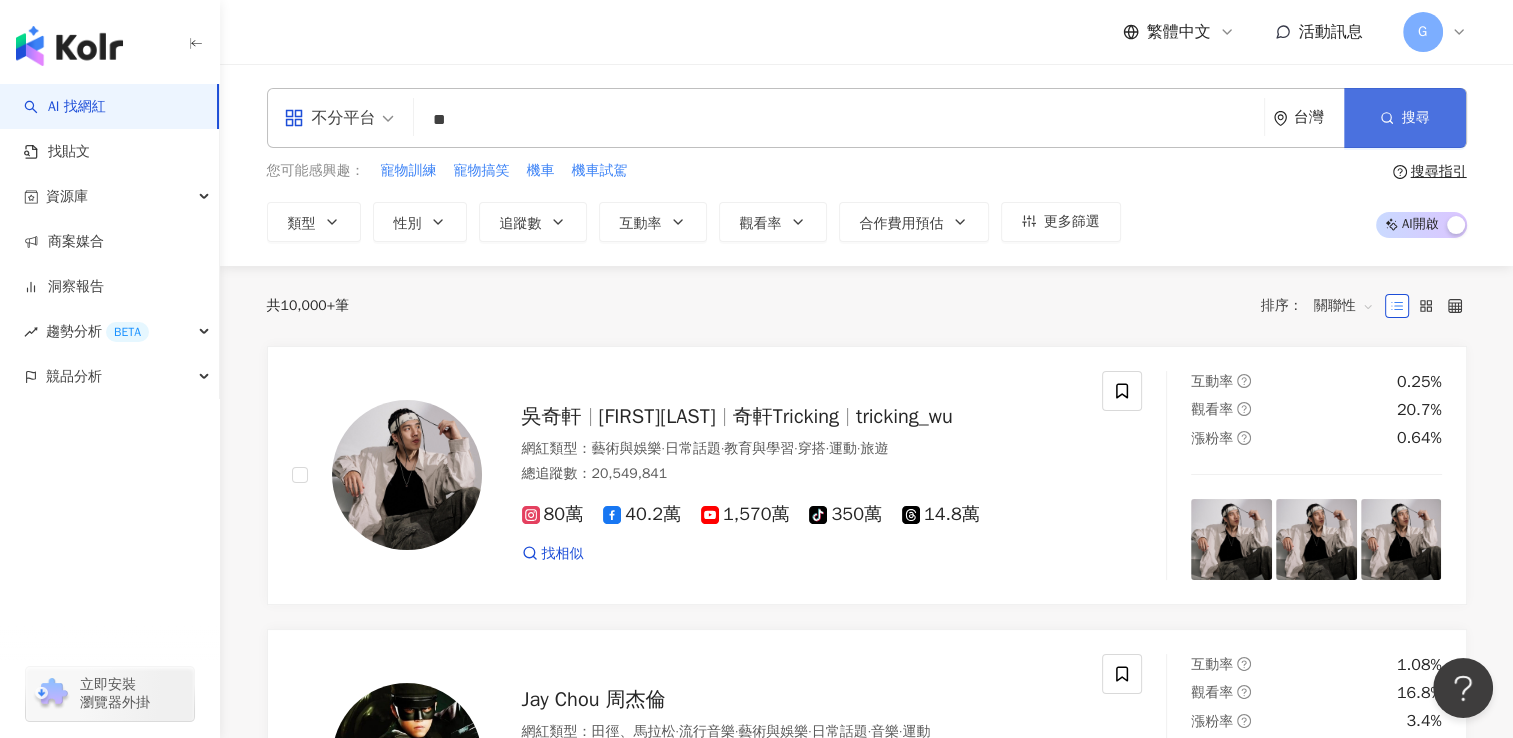 click on "搜尋" at bounding box center (1405, 118) 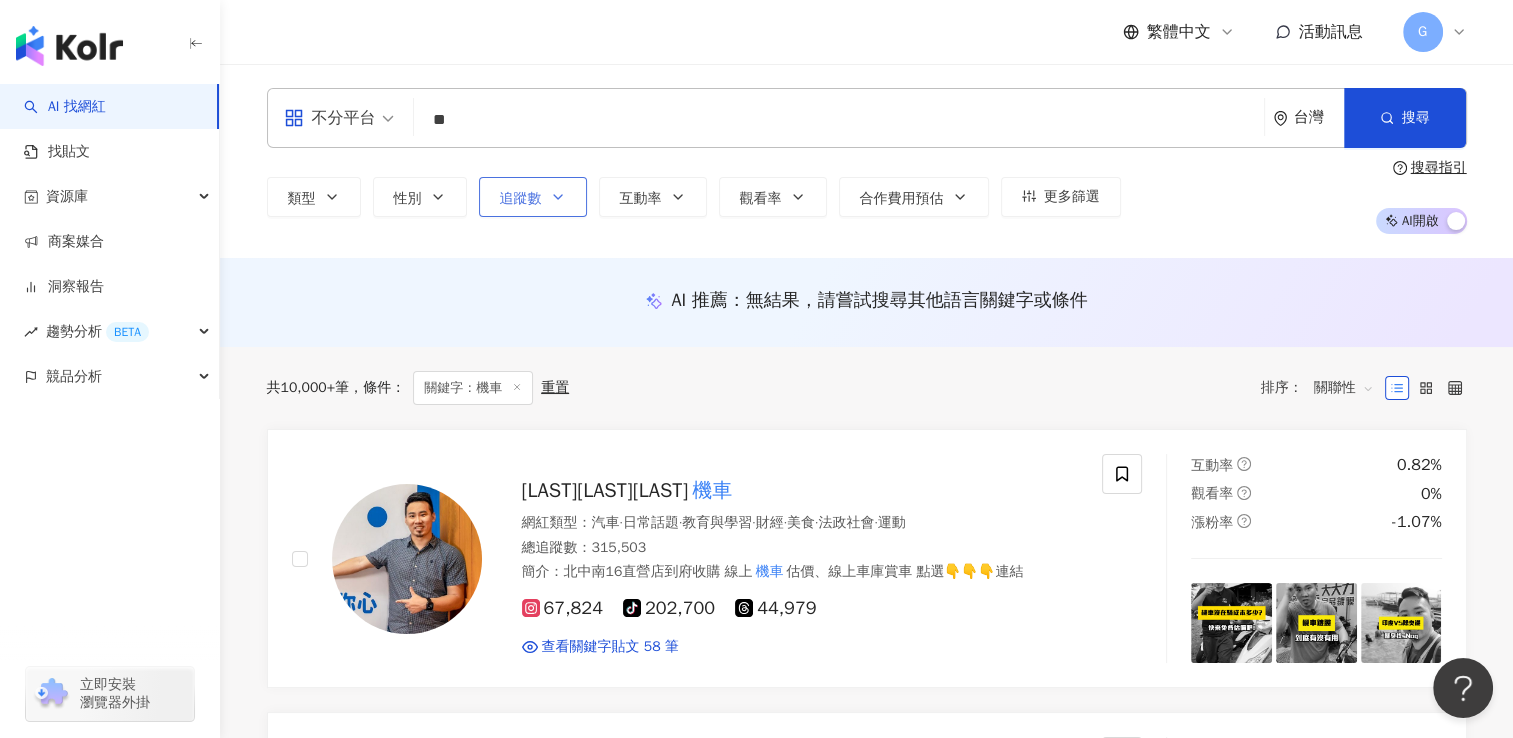 click 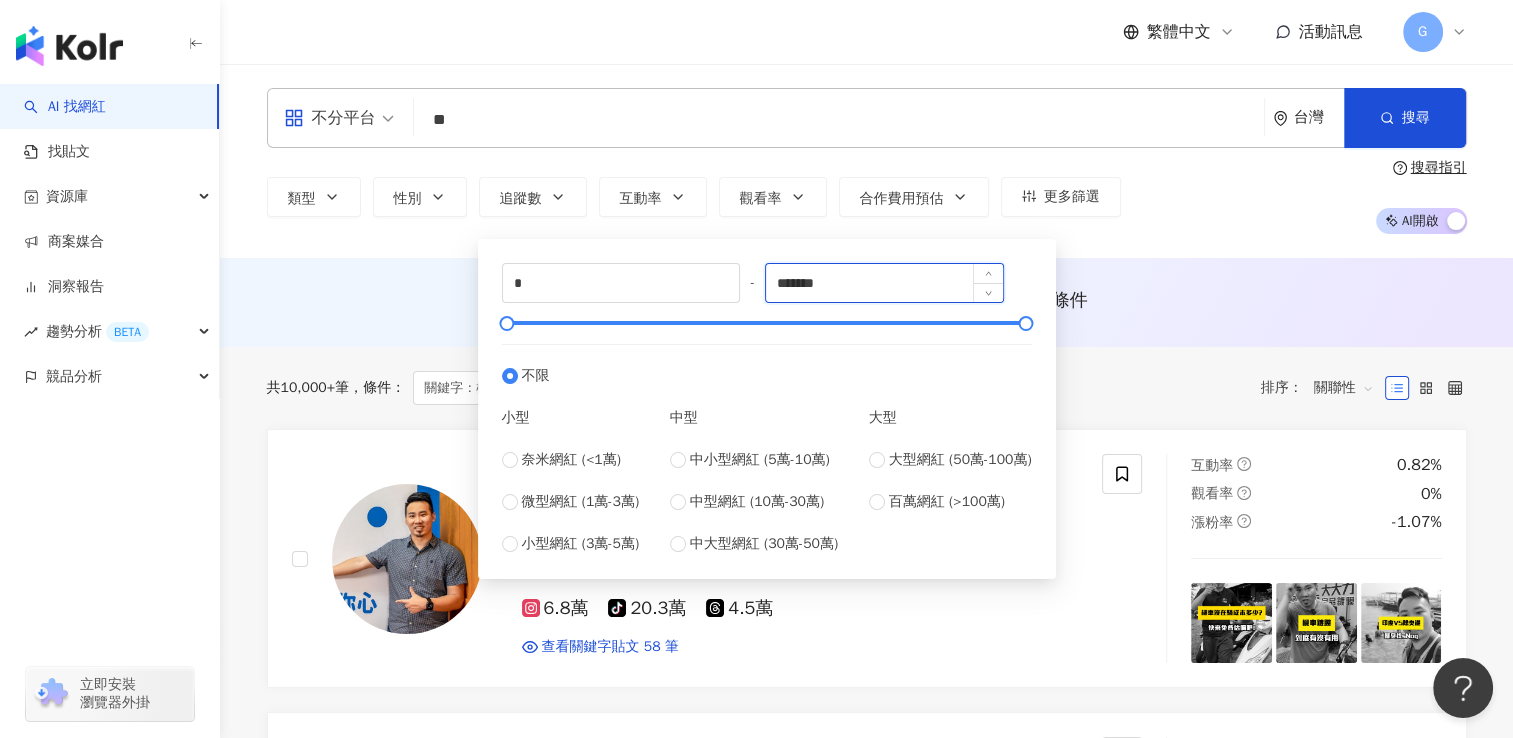 click on "*******" at bounding box center (884, 283) 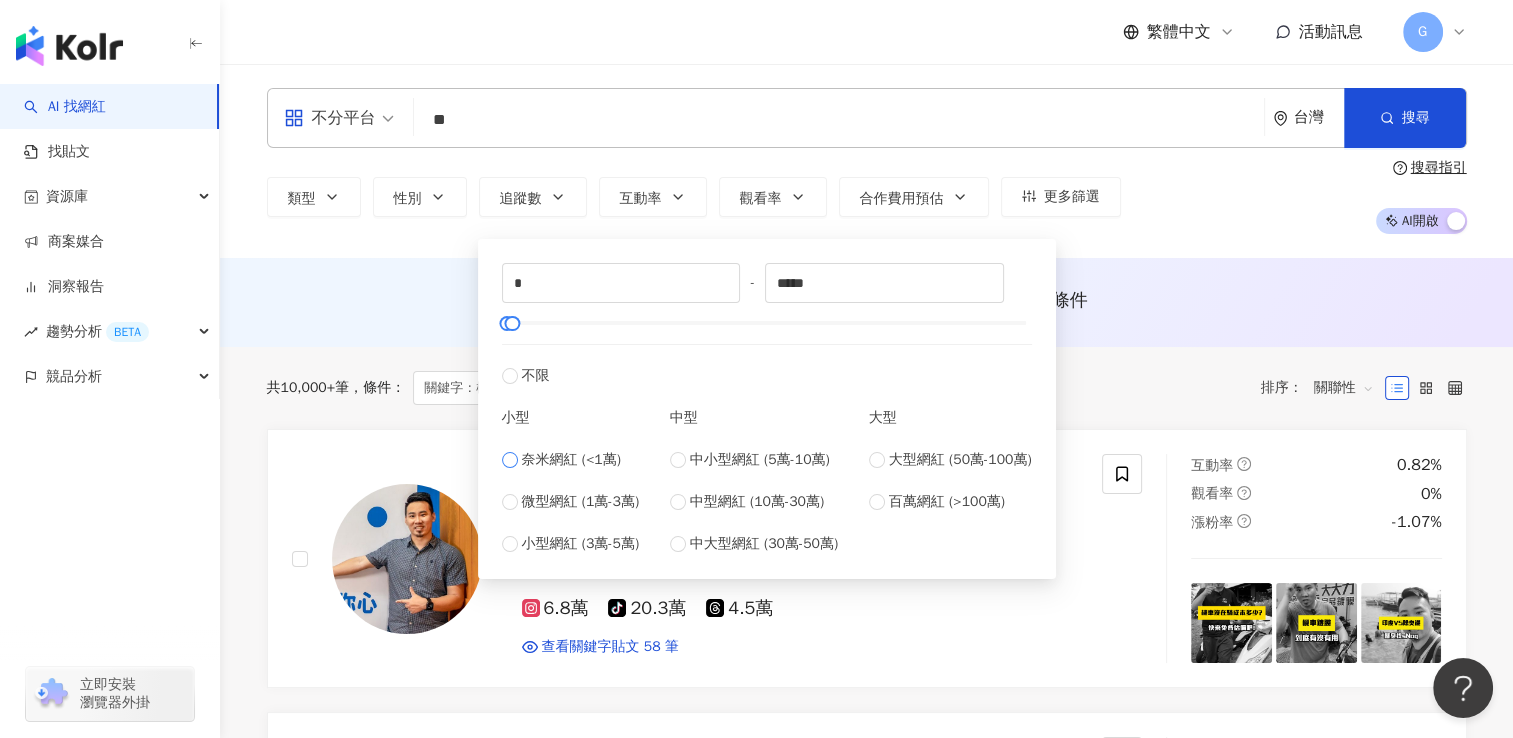 click on "奈米網紅 (<1萬)" at bounding box center (571, 460) 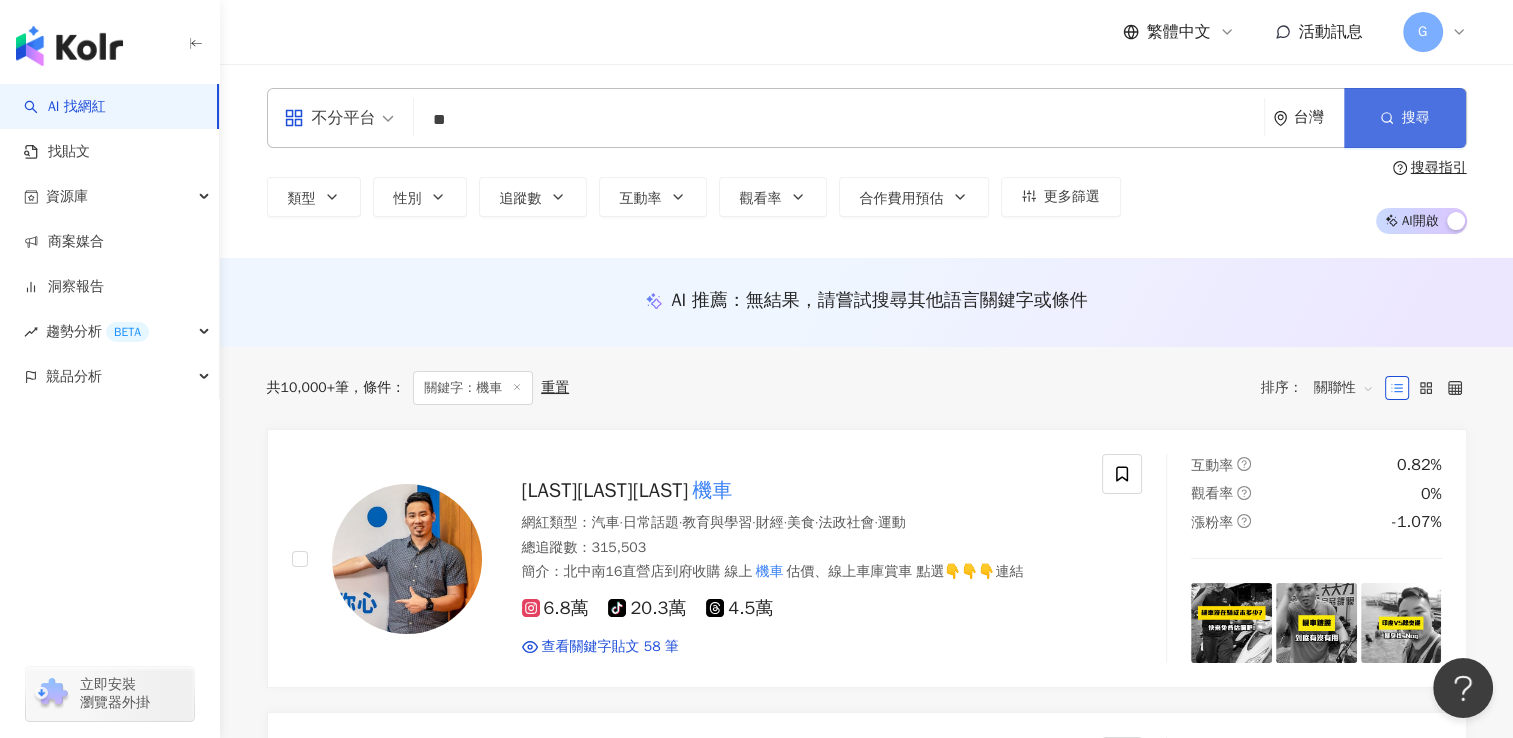 click on "搜尋" at bounding box center [1405, 118] 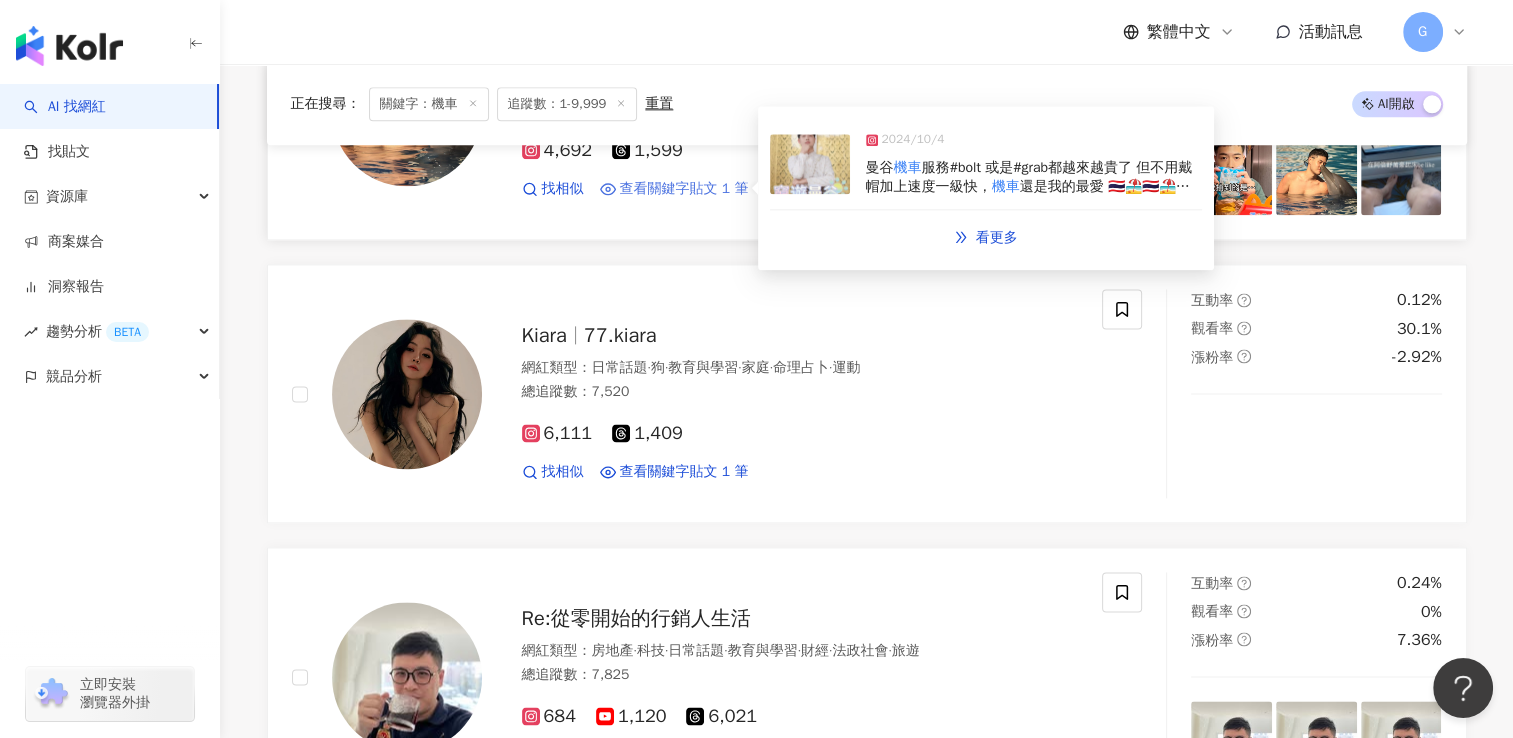scroll, scrollTop: 2600, scrollLeft: 0, axis: vertical 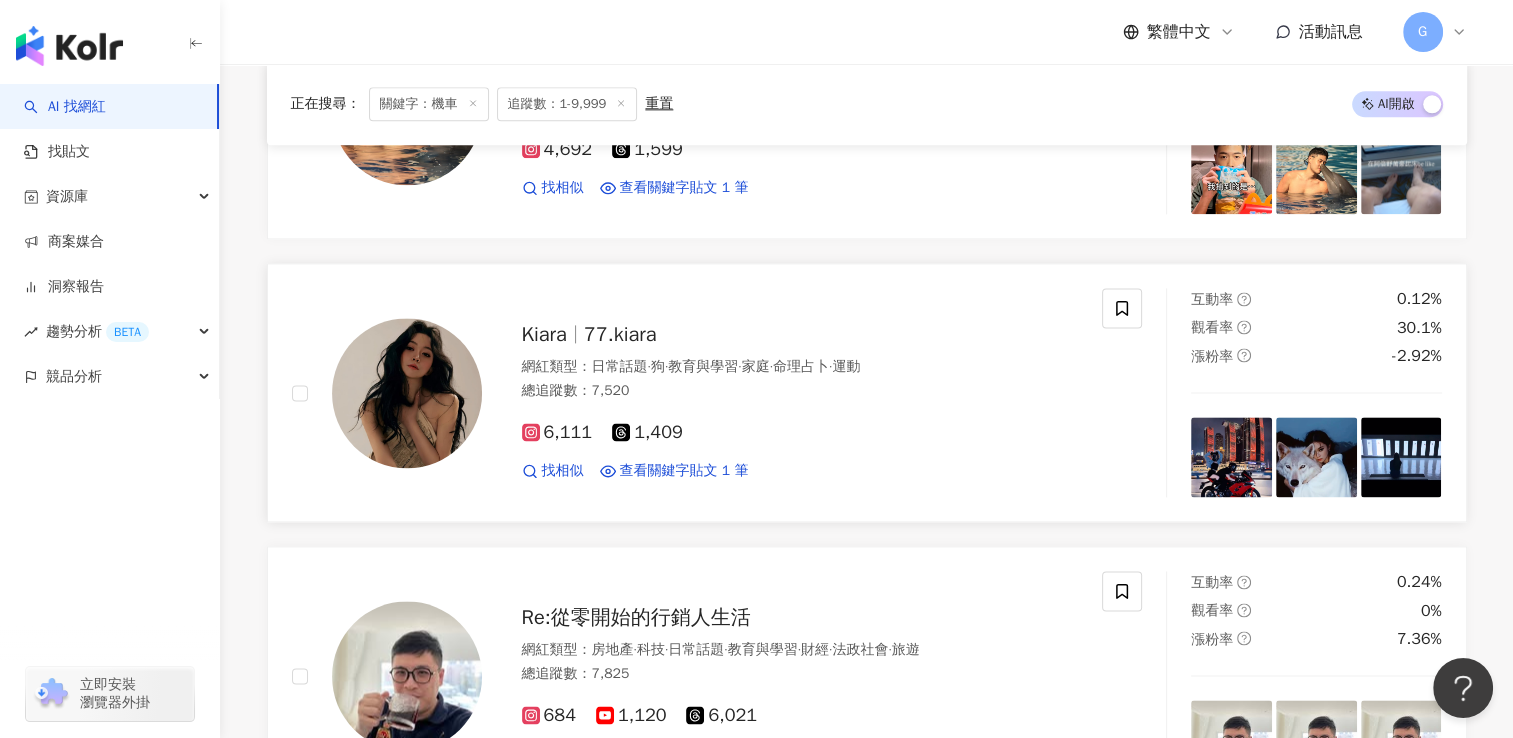 click on "77.kiara" at bounding box center (620, 334) 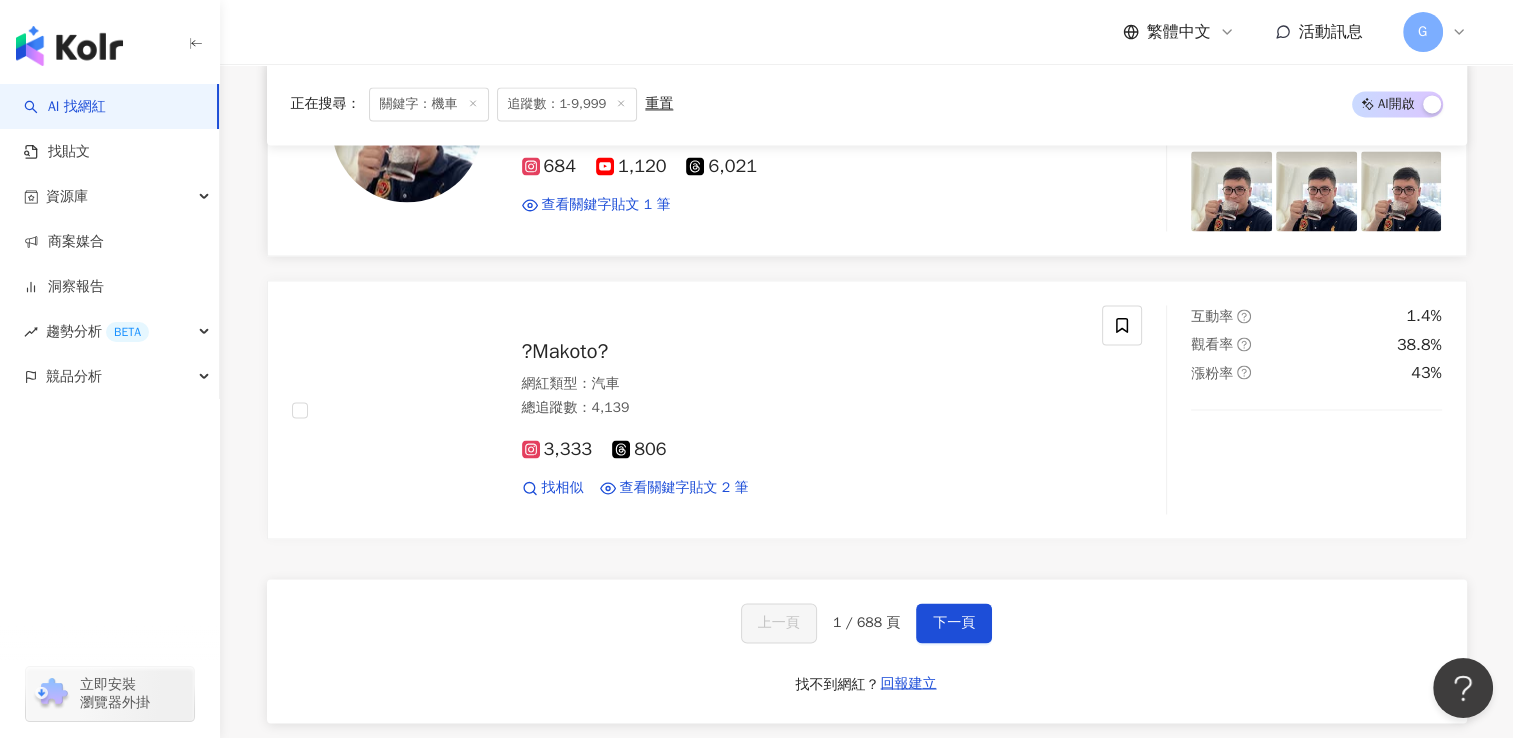 scroll, scrollTop: 3200, scrollLeft: 0, axis: vertical 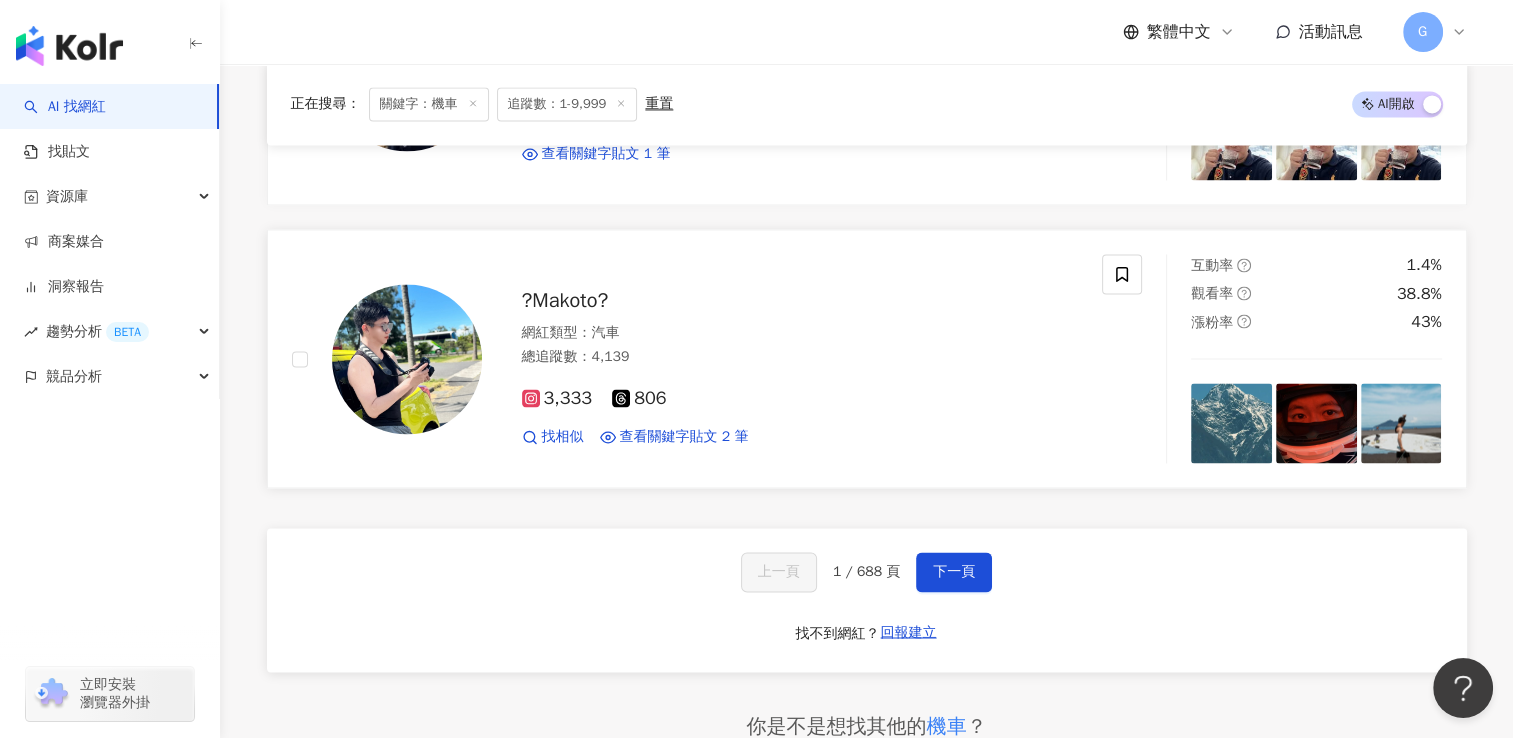 click on "?️Makoto?" at bounding box center (565, 300) 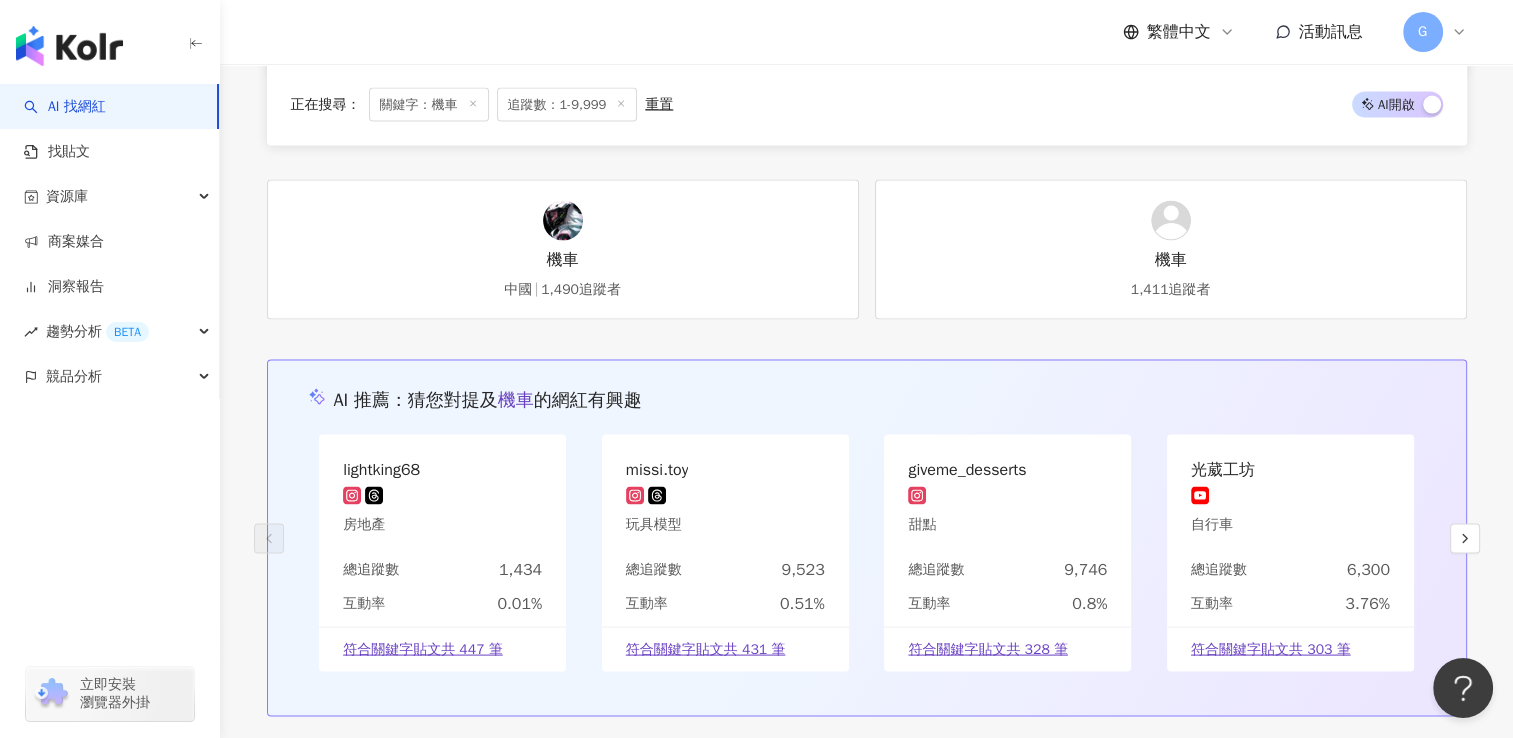 scroll, scrollTop: 4281, scrollLeft: 0, axis: vertical 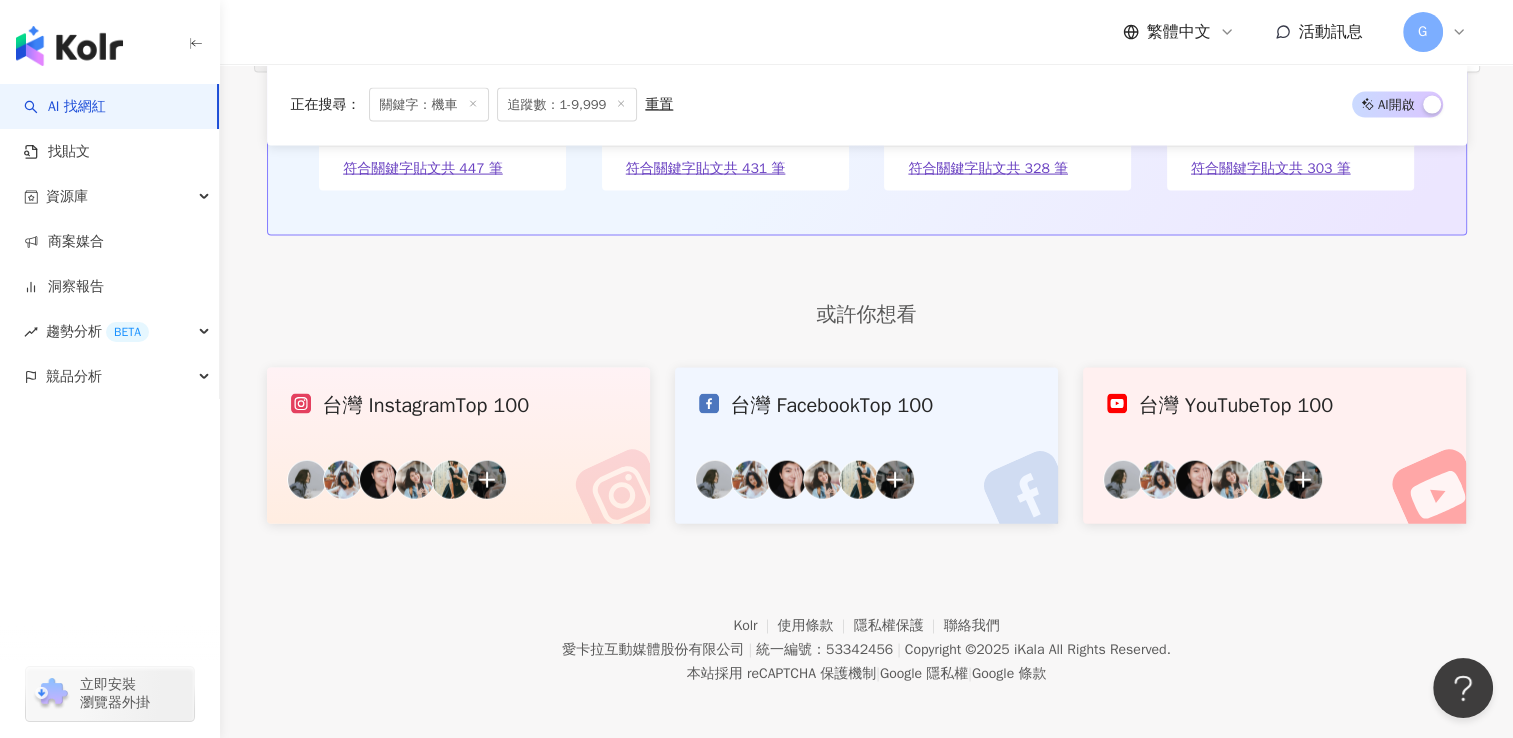 click on "AI 找網紅" at bounding box center [65, 107] 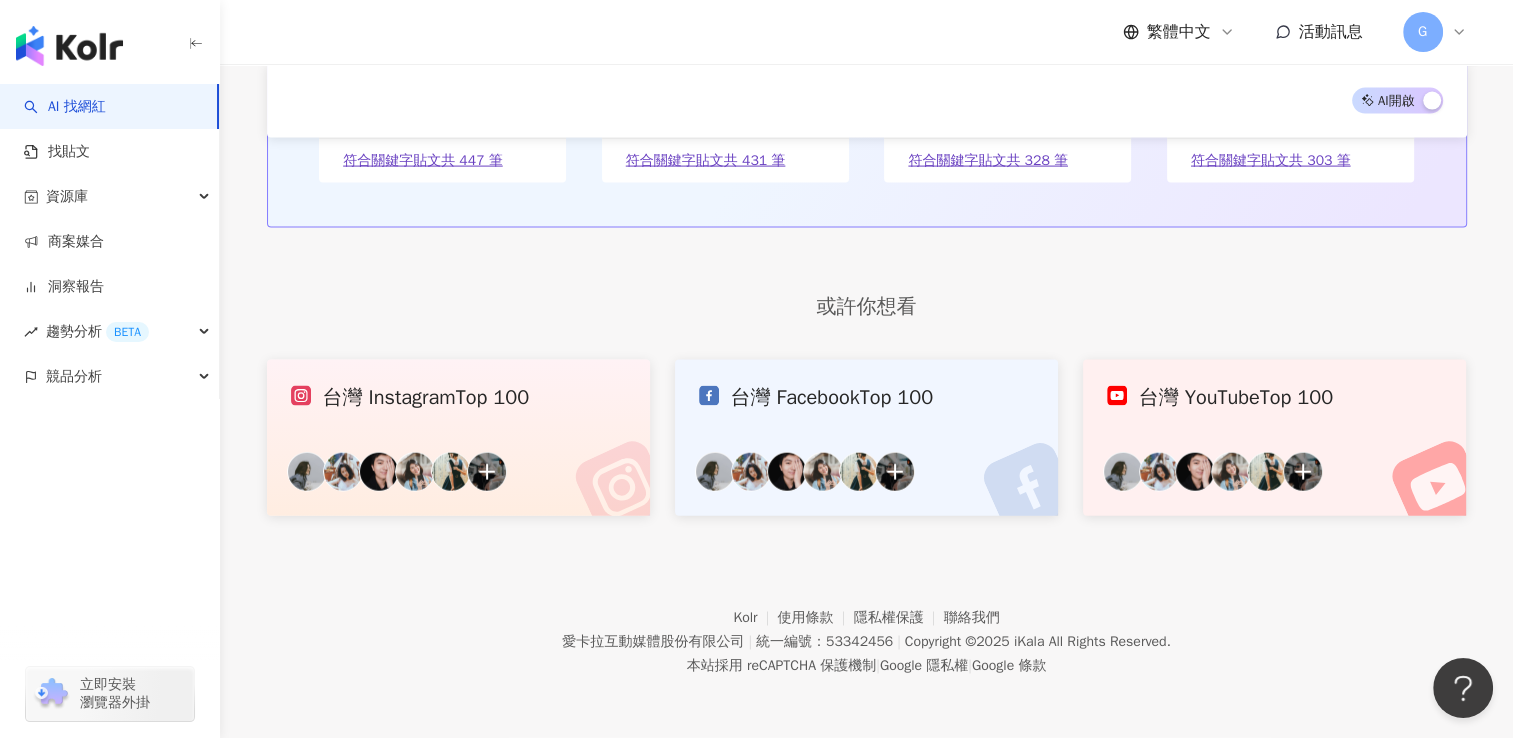 type 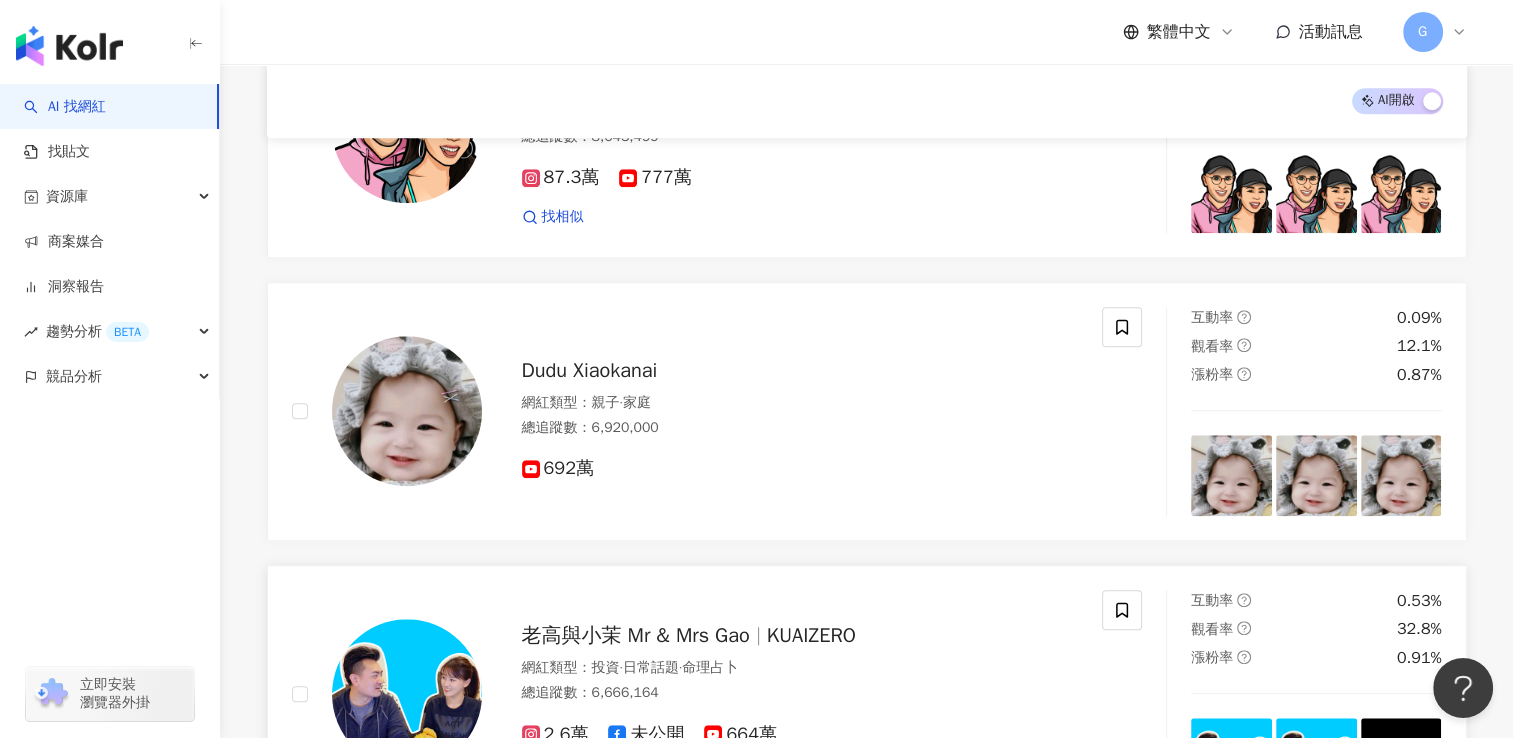 scroll, scrollTop: 1817, scrollLeft: 0, axis: vertical 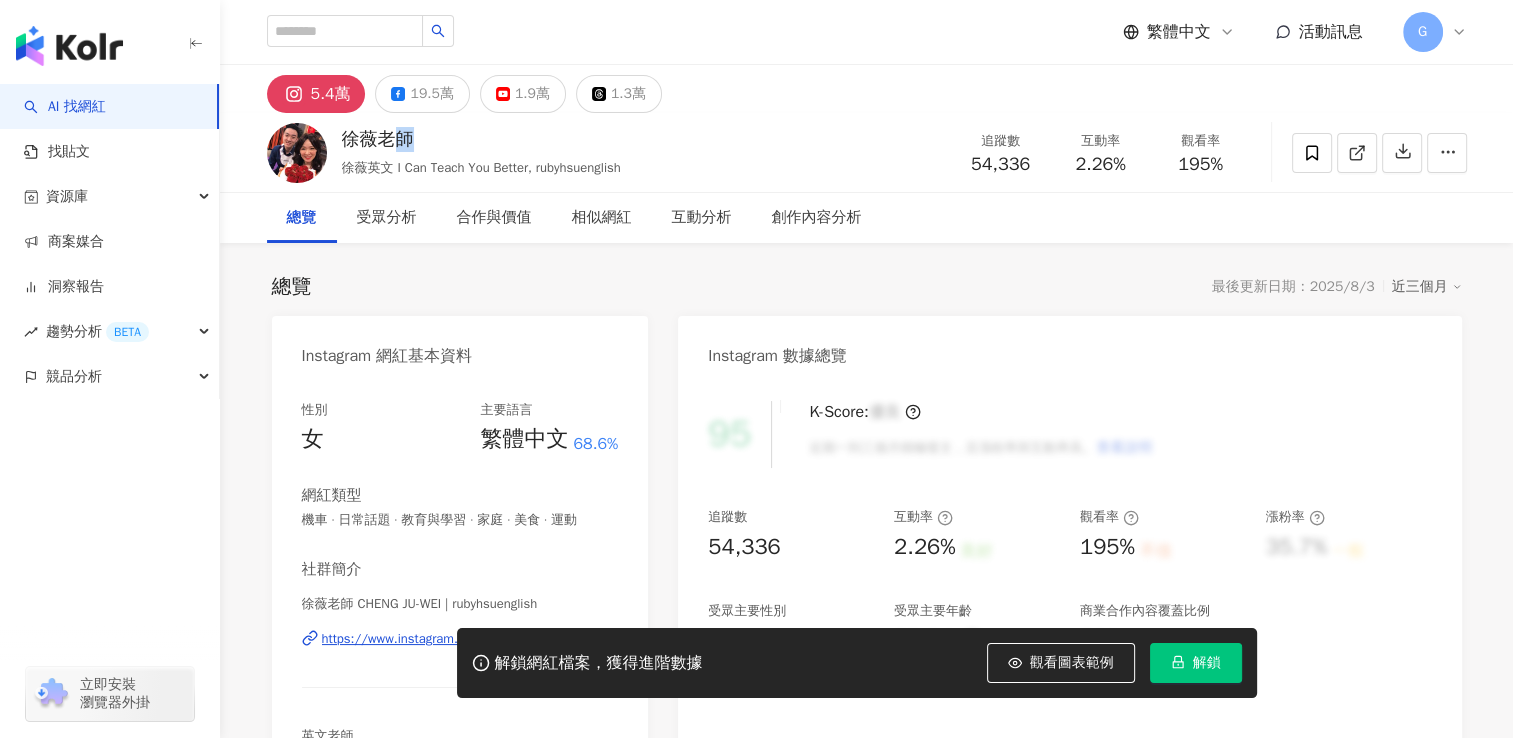 drag, startPoint x: 416, startPoint y: 129, endPoint x: 360, endPoint y: 129, distance: 56 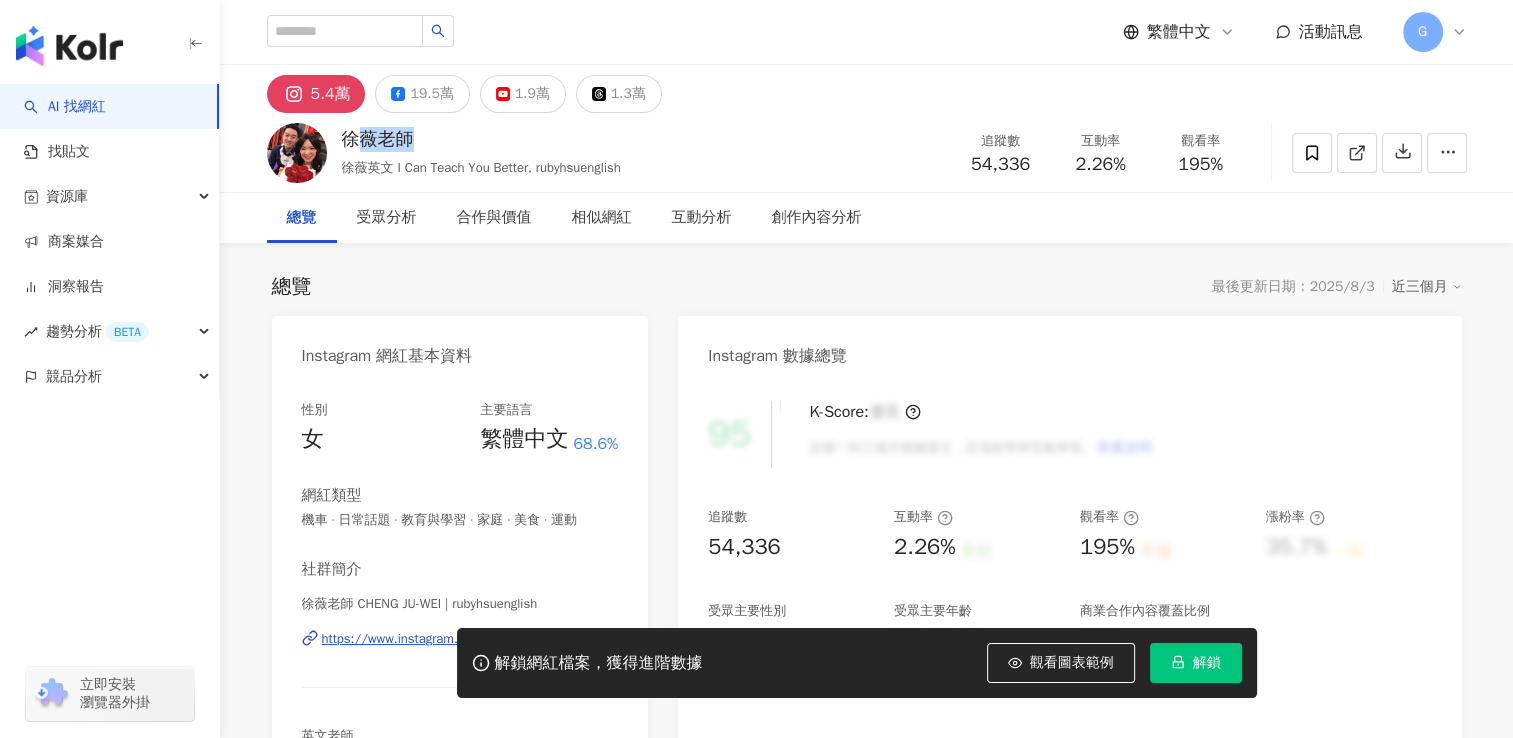 click on "徐薇老師 徐薇英文 I Can Teach You Better, rubyhsuenglish 追蹤數 54,336 互動率 2.26% 觀看率 195%" at bounding box center [867, 152] 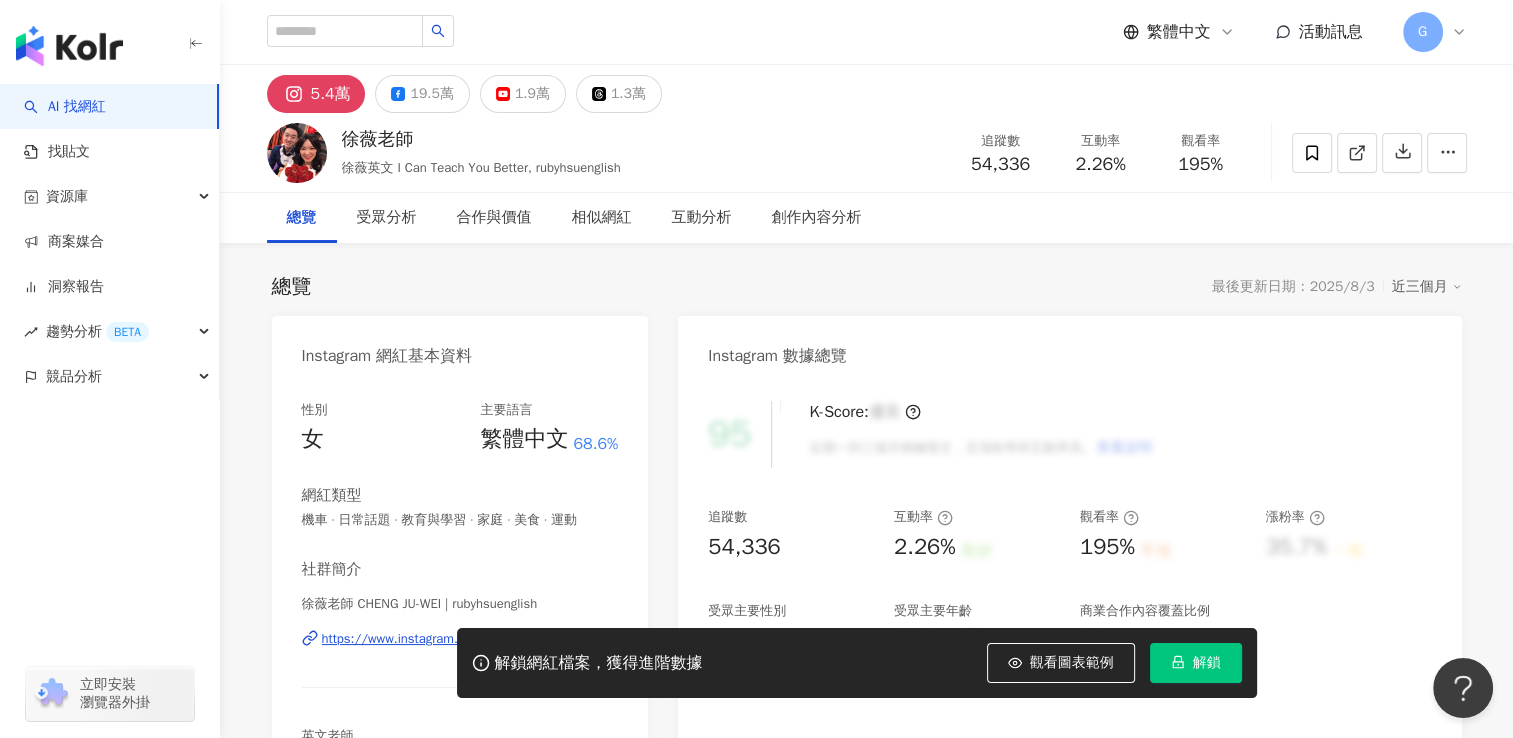 scroll, scrollTop: 0, scrollLeft: 0, axis: both 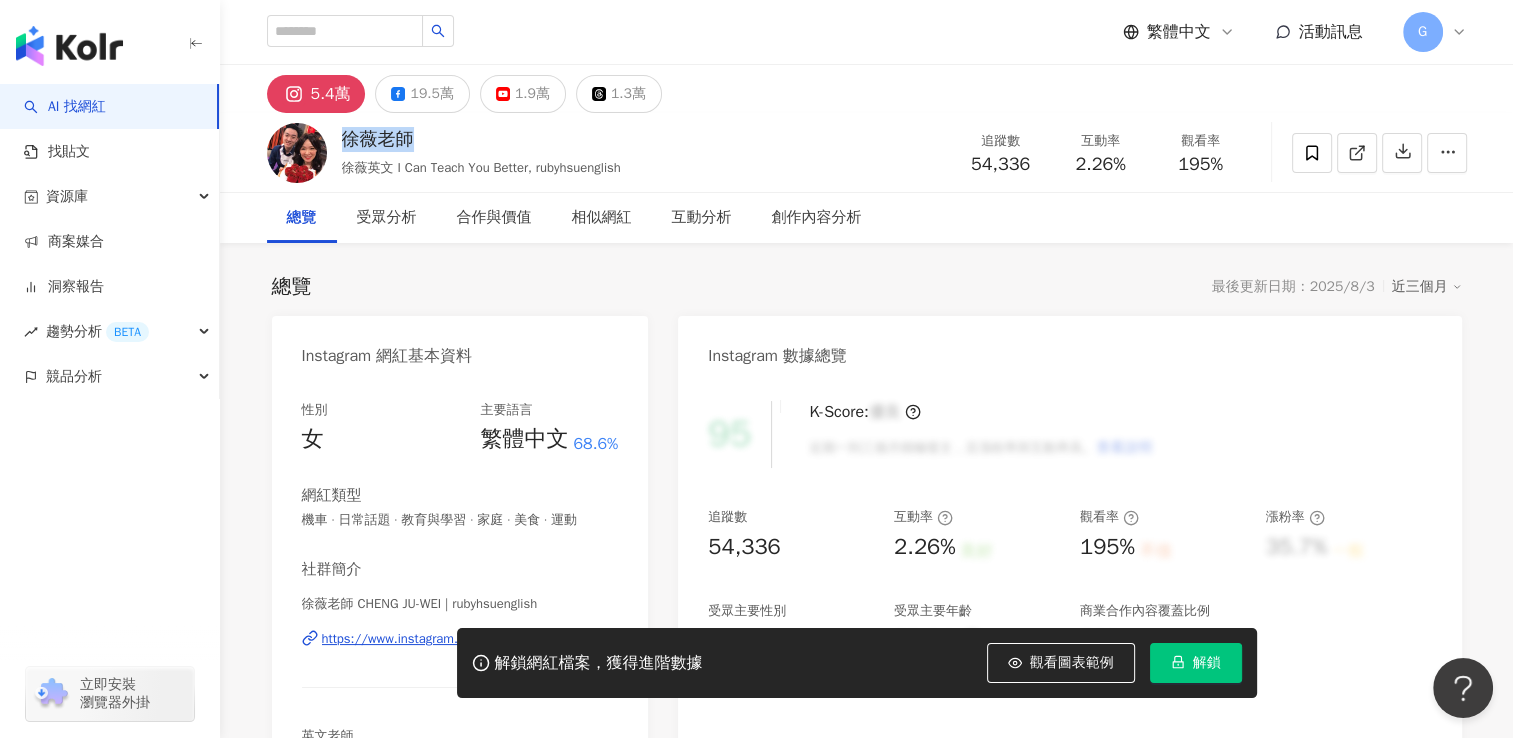 drag, startPoint x: 417, startPoint y: 132, endPoint x: 332, endPoint y: 134, distance: 85.02353 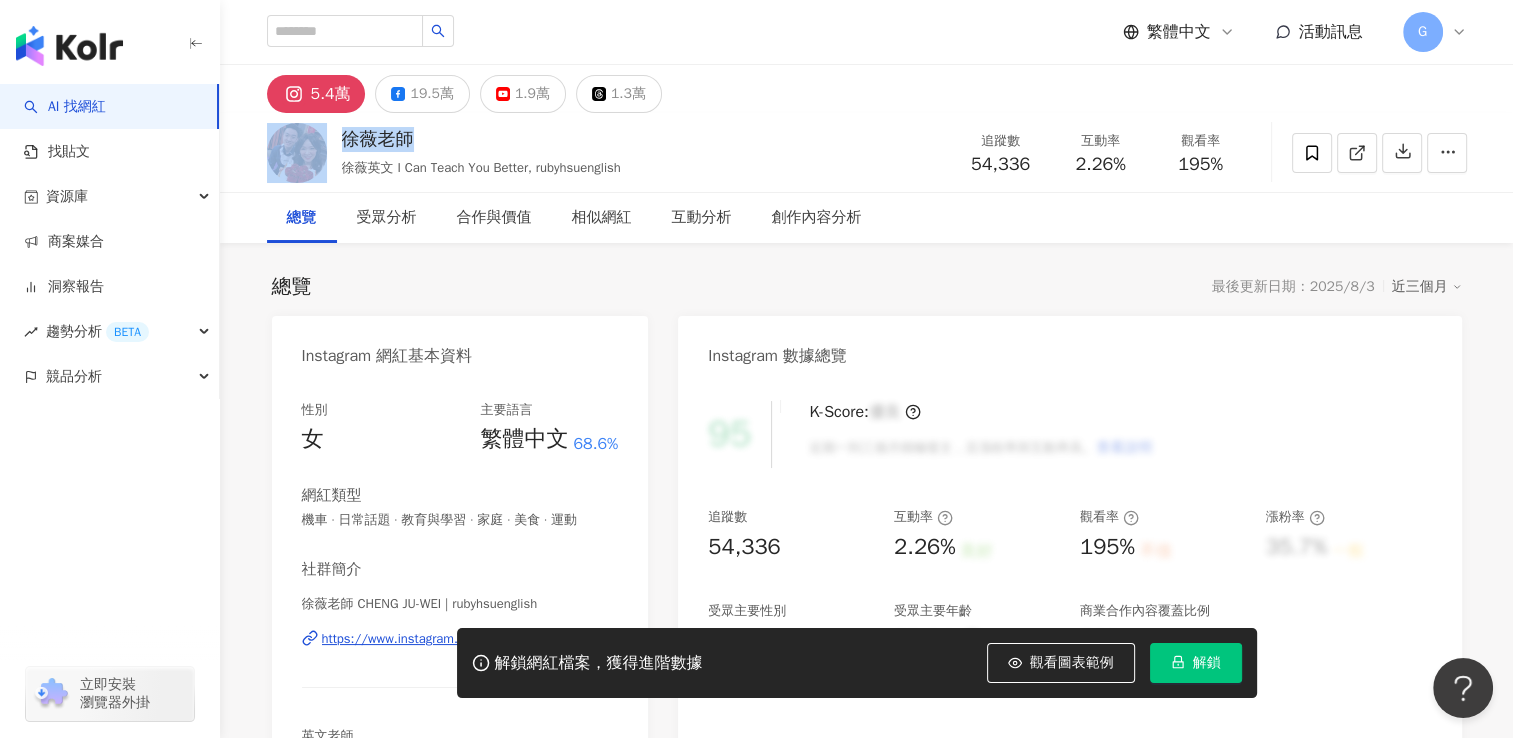 copy on "徐薇老師" 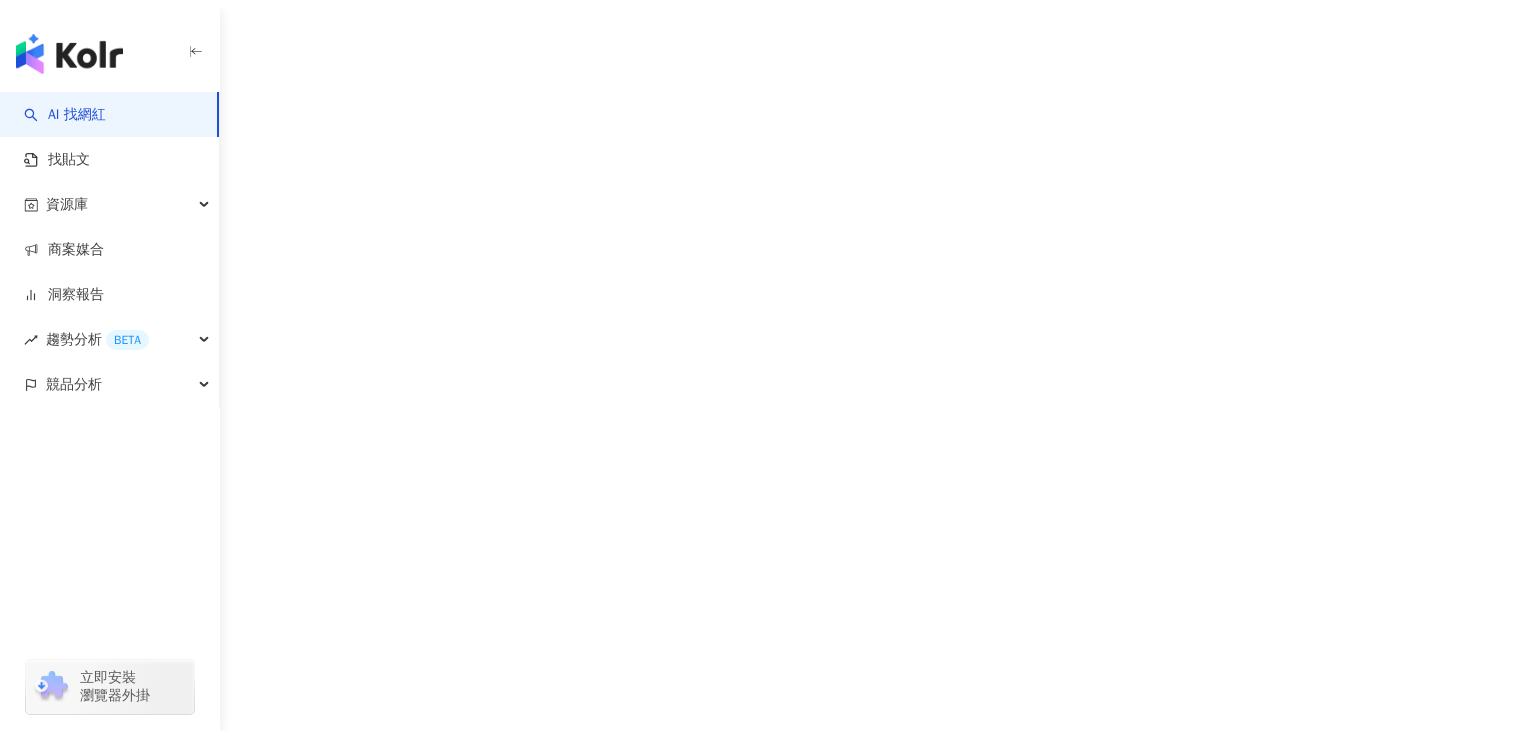 scroll, scrollTop: 0, scrollLeft: 0, axis: both 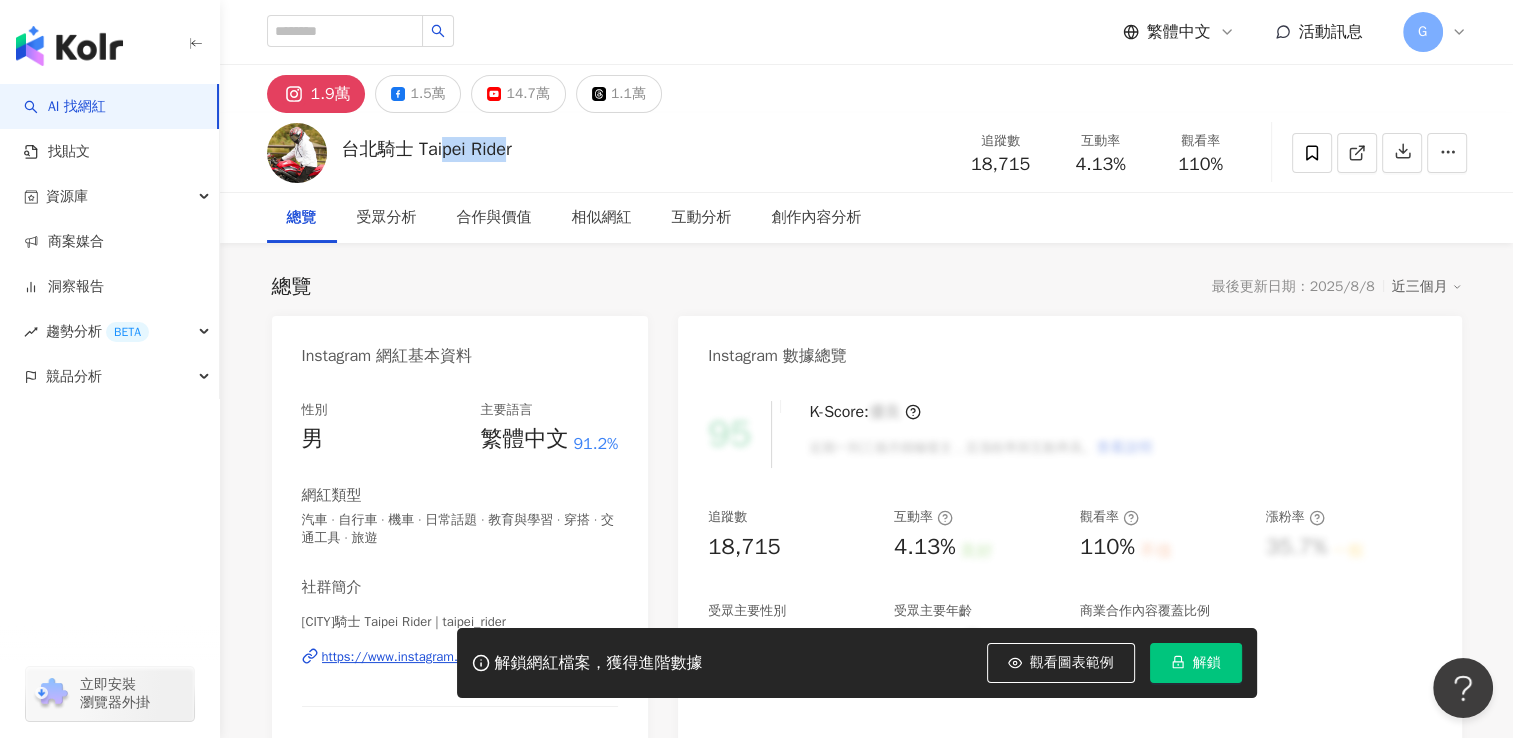 drag, startPoint x: 507, startPoint y: 150, endPoint x: 372, endPoint y: 146, distance: 135.05925 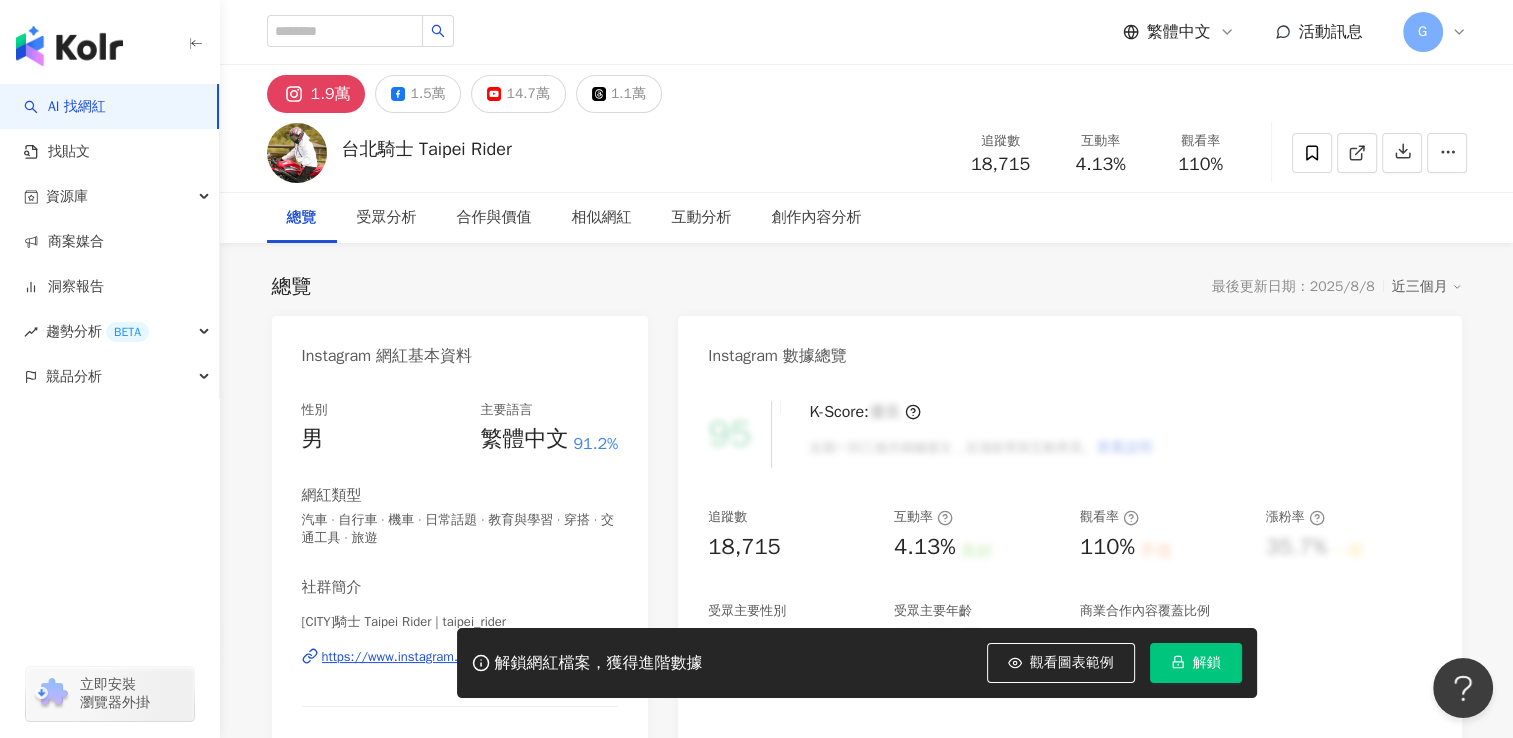 click on "台北騎士 Taipei Rider 追蹤數 18,715 互動率 4.13% 觀看率 110%" at bounding box center [867, 152] 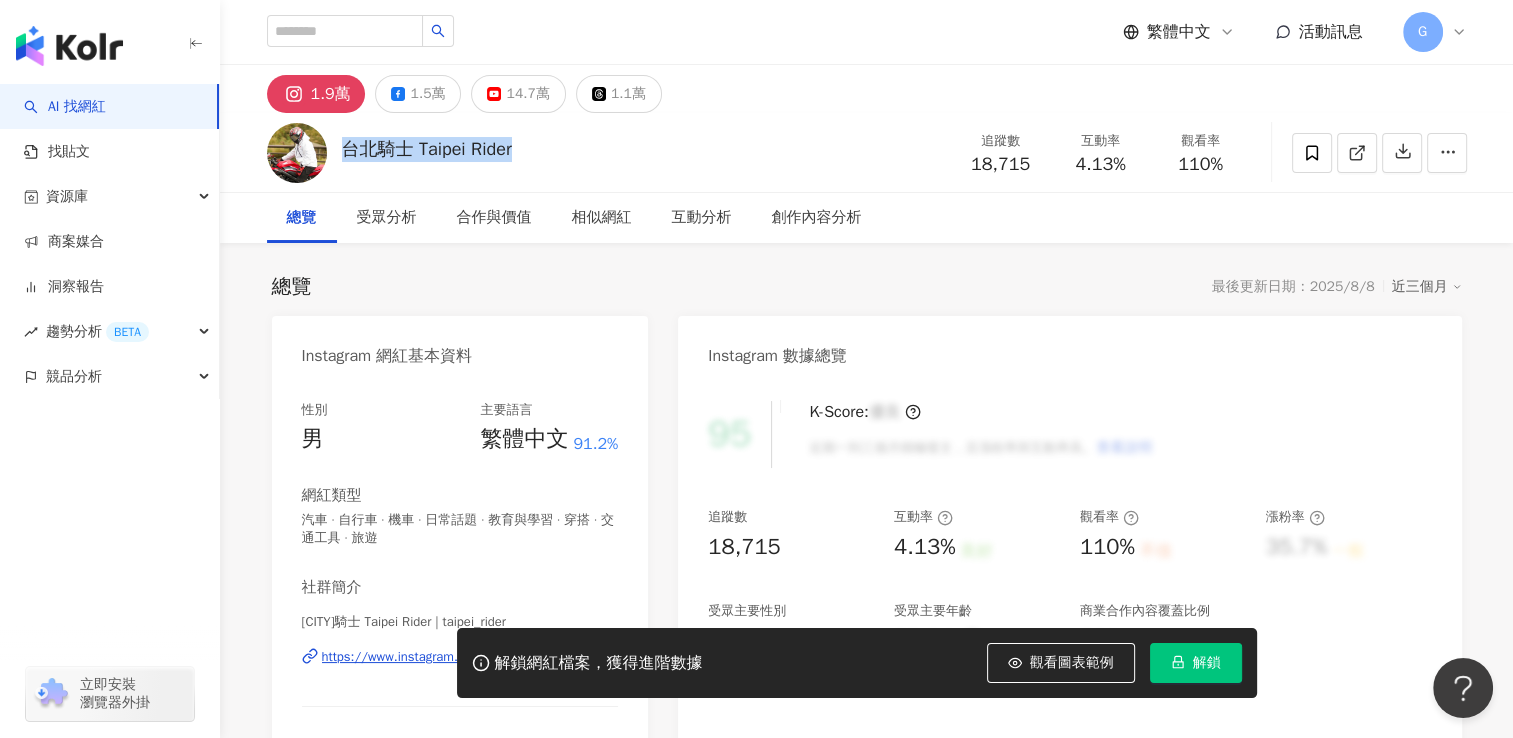 drag, startPoint x: 529, startPoint y: 146, endPoint x: 346, endPoint y: 159, distance: 183.46117 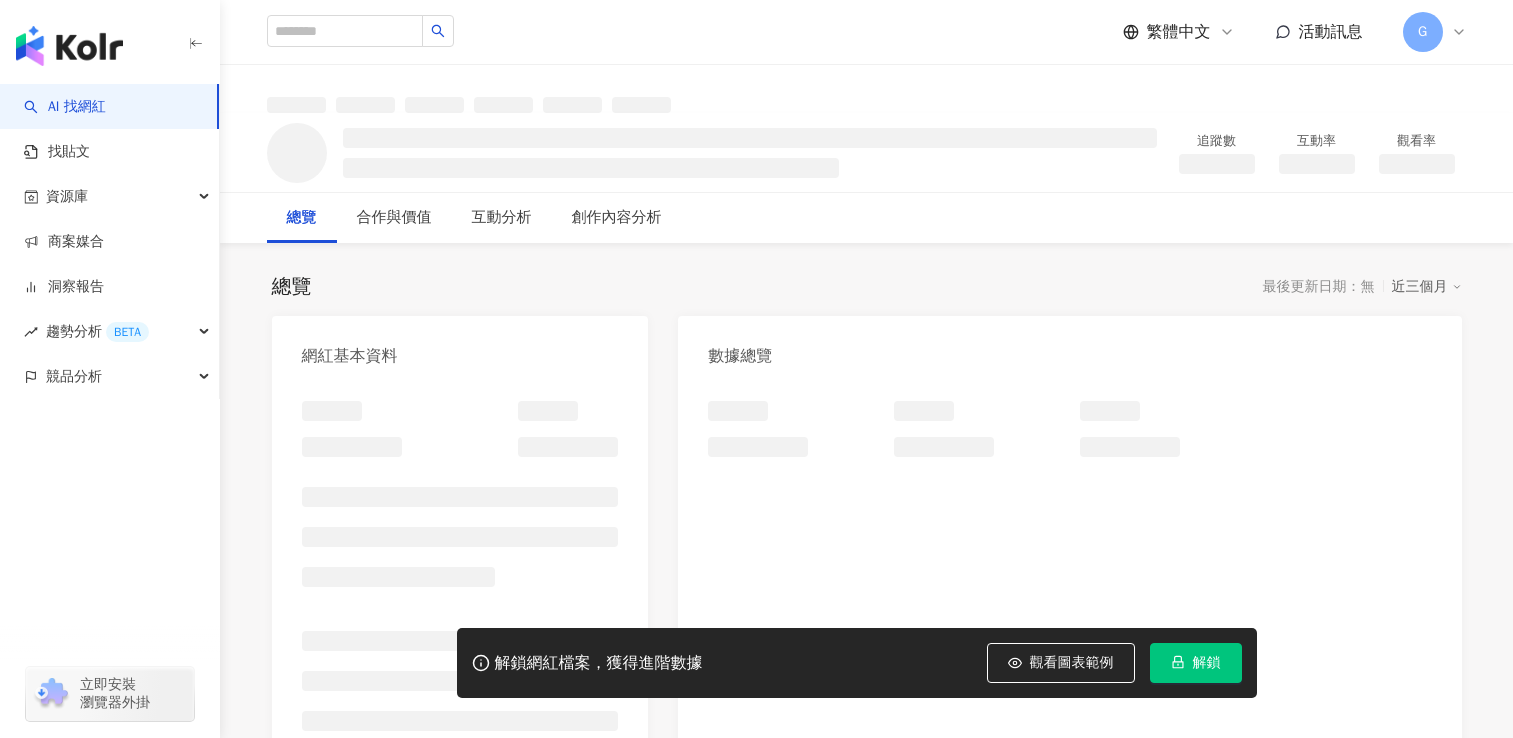 scroll, scrollTop: 0, scrollLeft: 0, axis: both 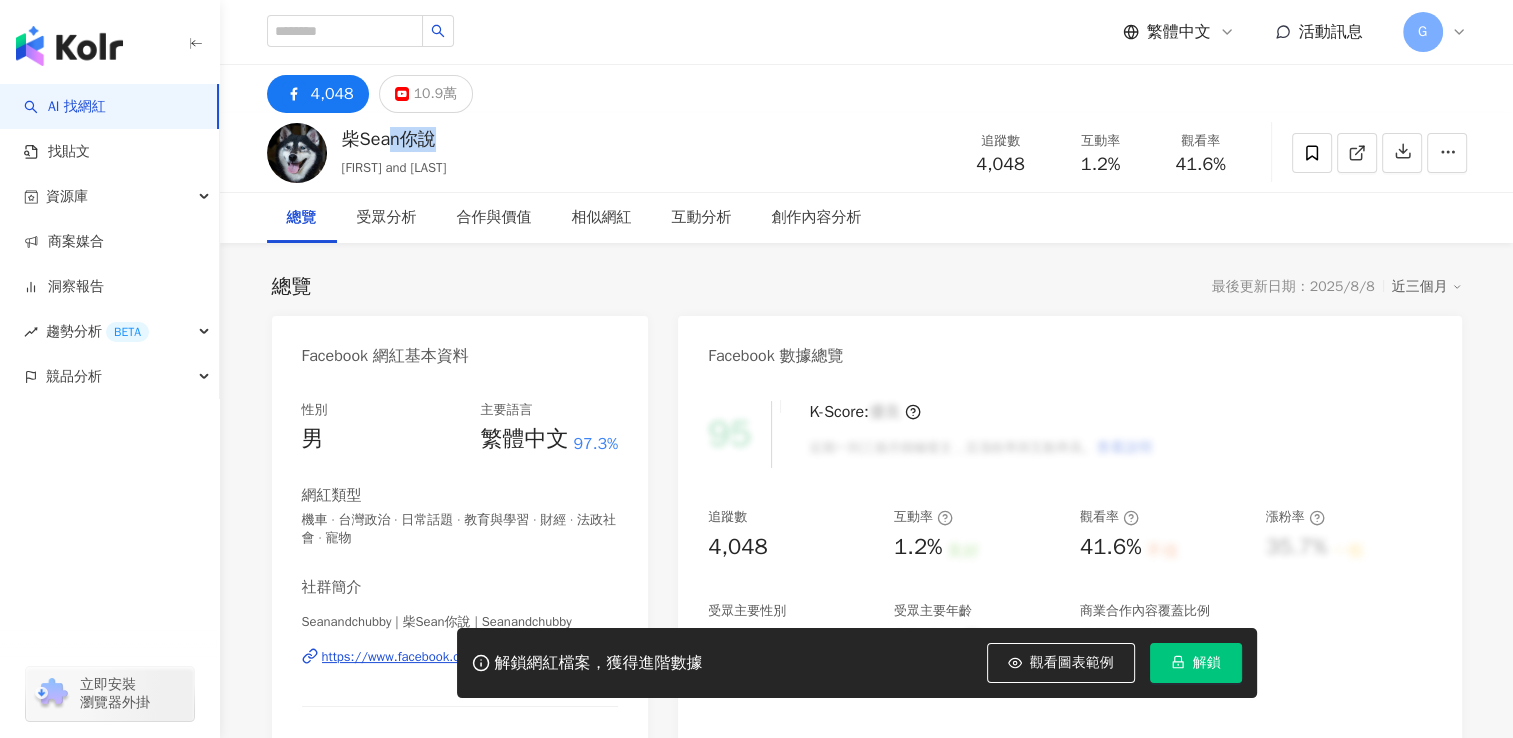 drag, startPoint x: 462, startPoint y: 142, endPoint x: 344, endPoint y: 154, distance: 118.6086 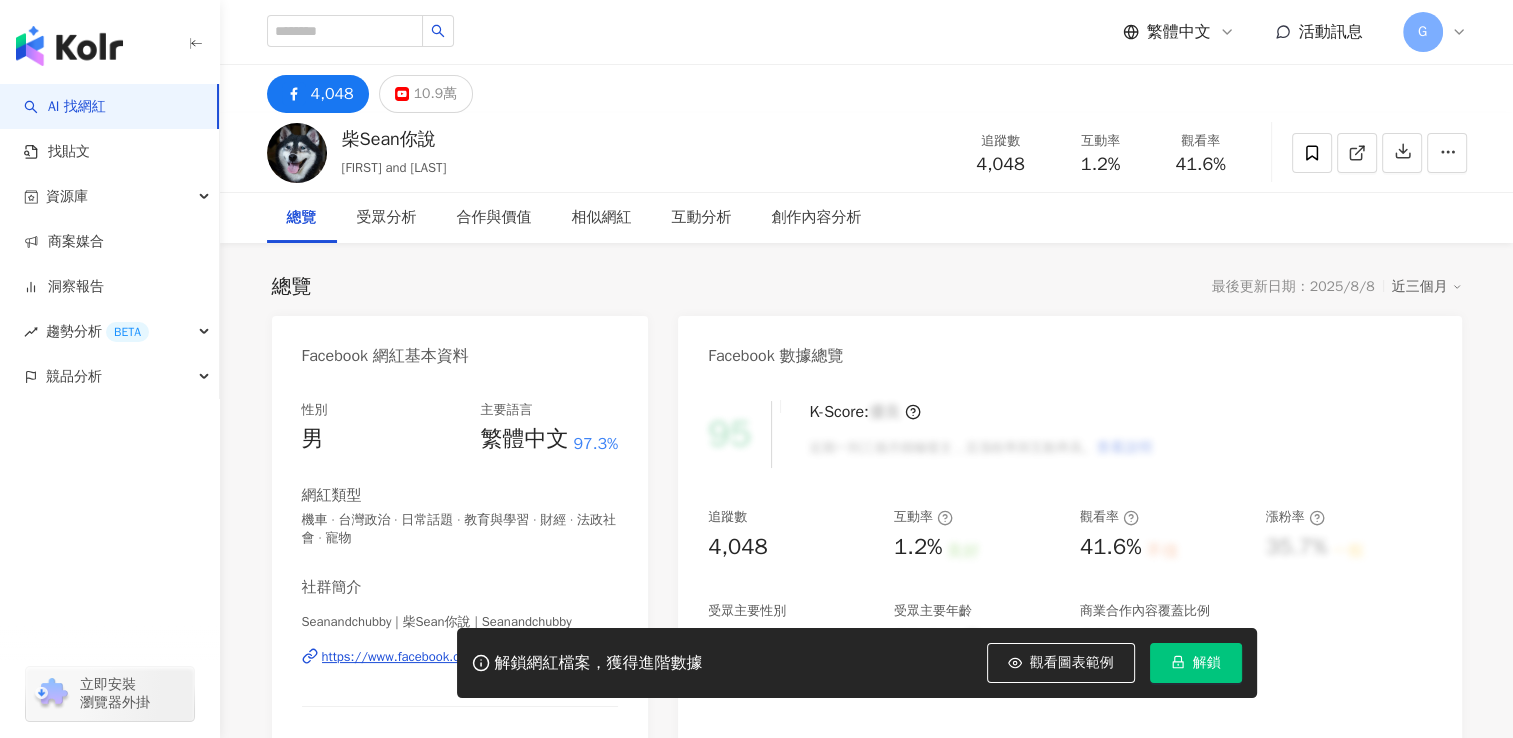 click on "柴Sean你說 Sean and Shiba 追蹤數 4,048 互動率 1.2% 觀看率 41.6%" at bounding box center (867, 152) 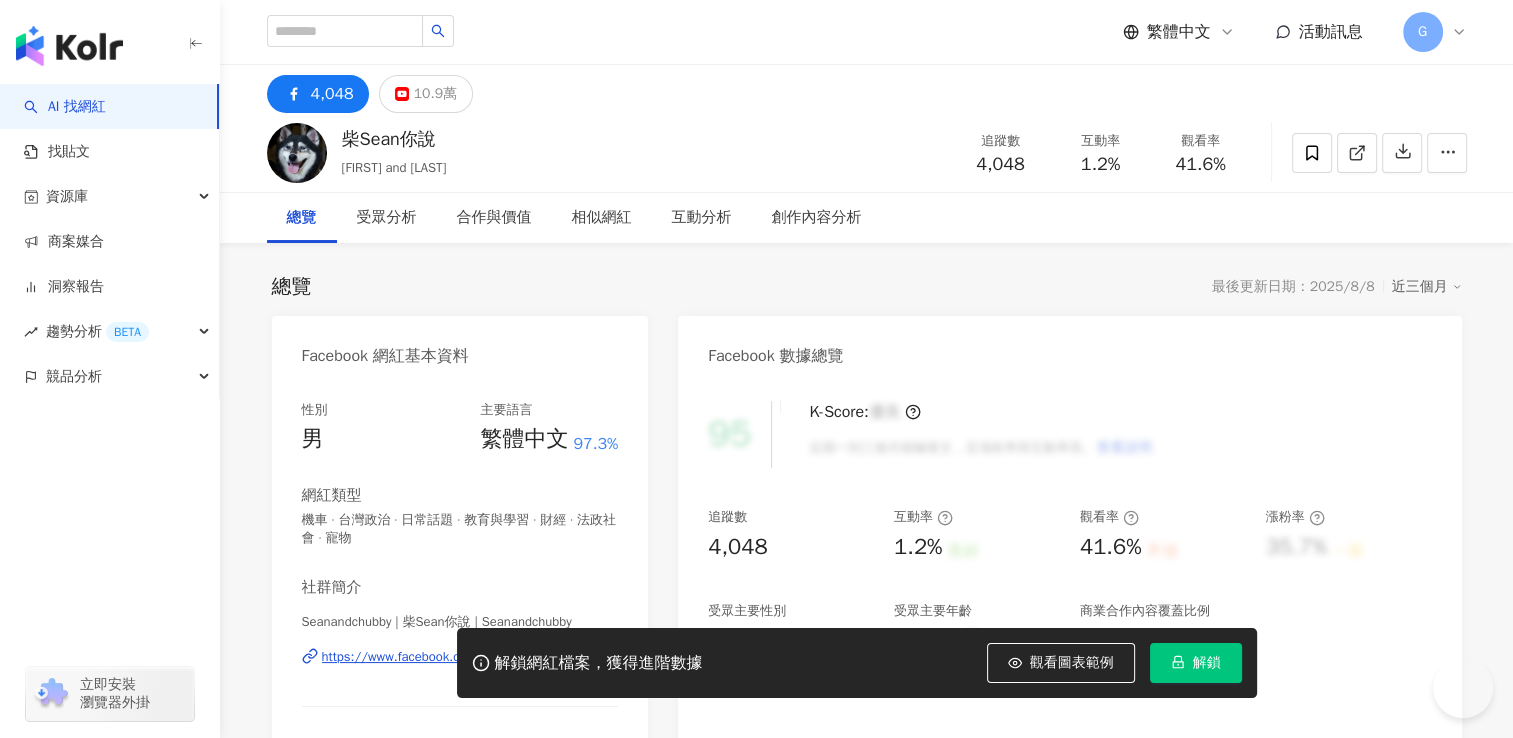 drag, startPoint x: 448, startPoint y: 142, endPoint x: 358, endPoint y: 142, distance: 90 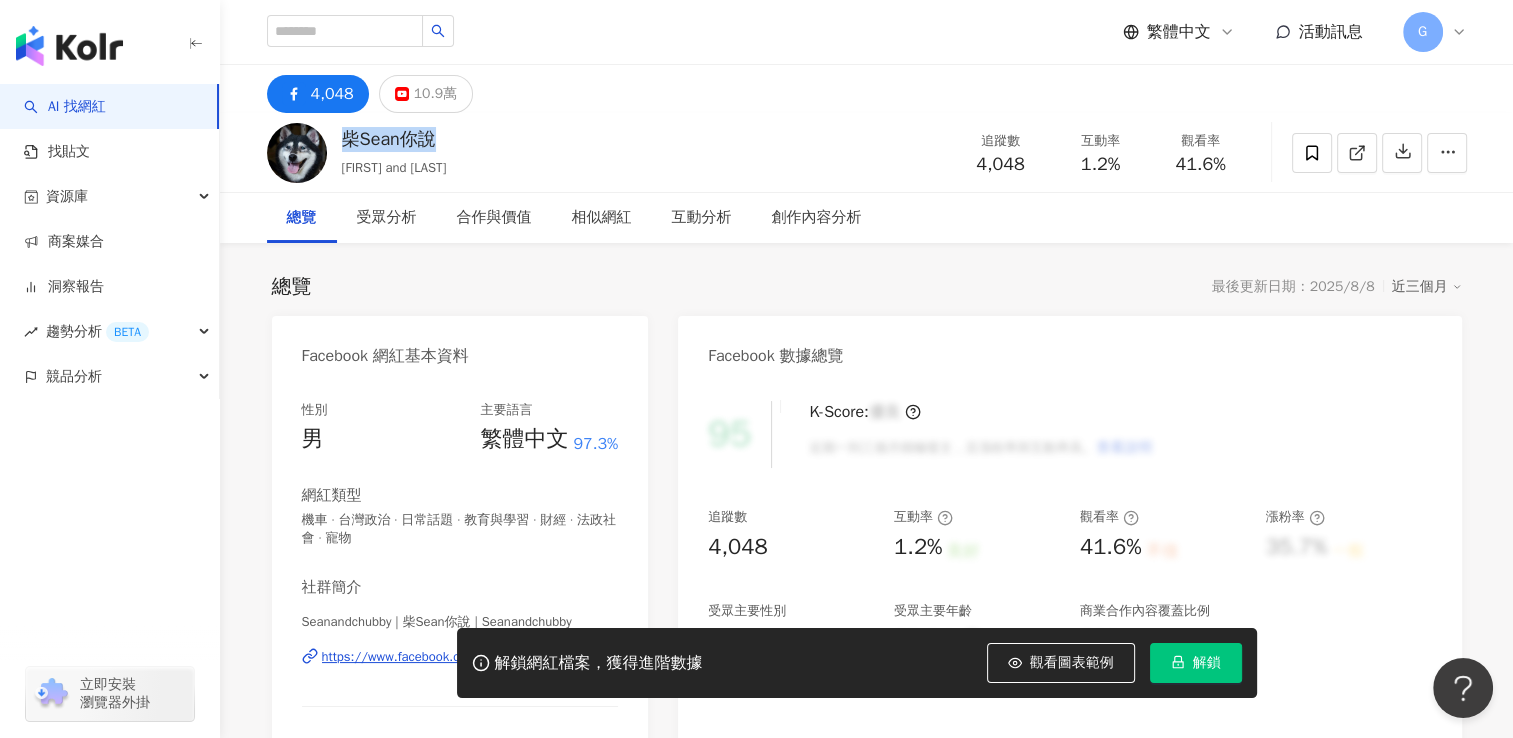 scroll, scrollTop: 0, scrollLeft: 0, axis: both 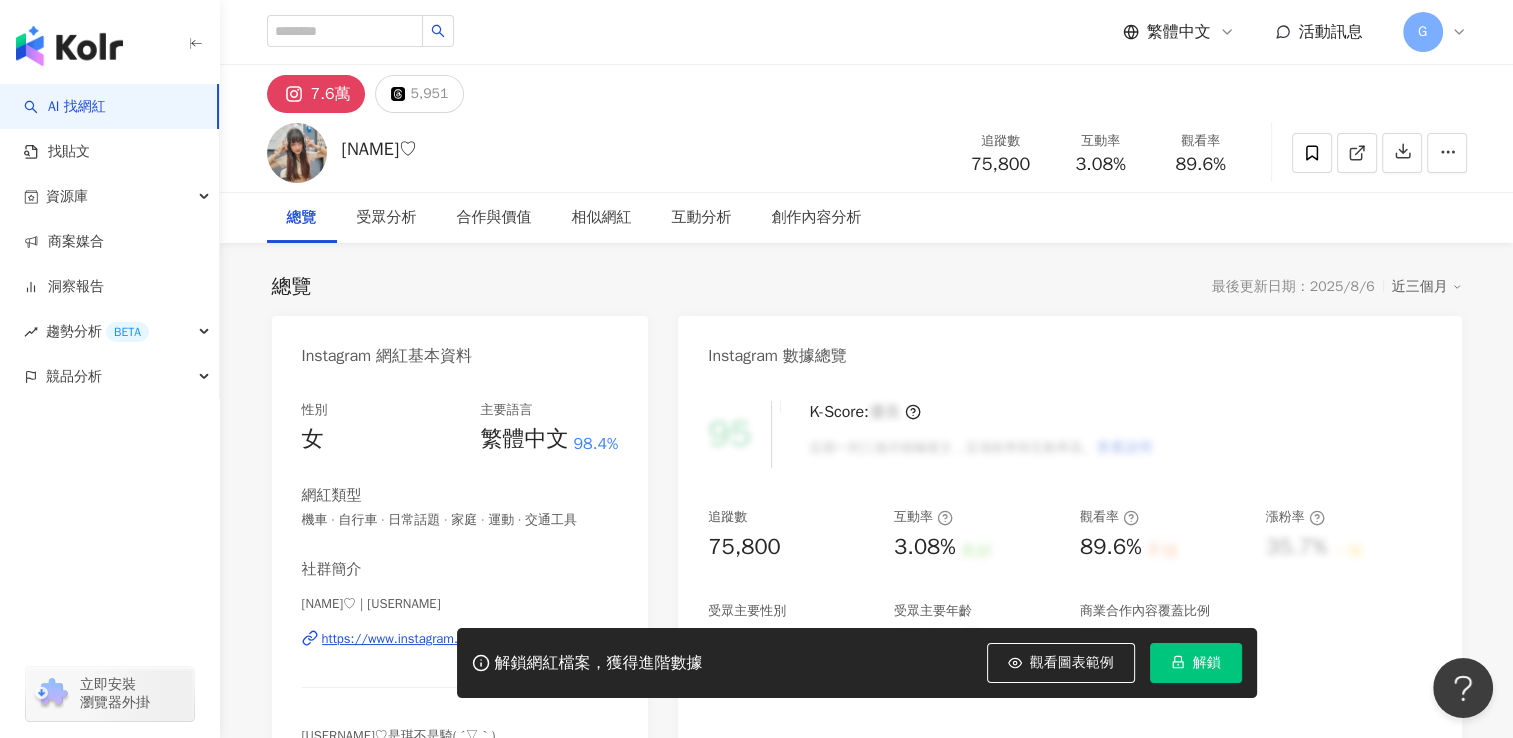 click on "7.6萬" at bounding box center (316, 94) 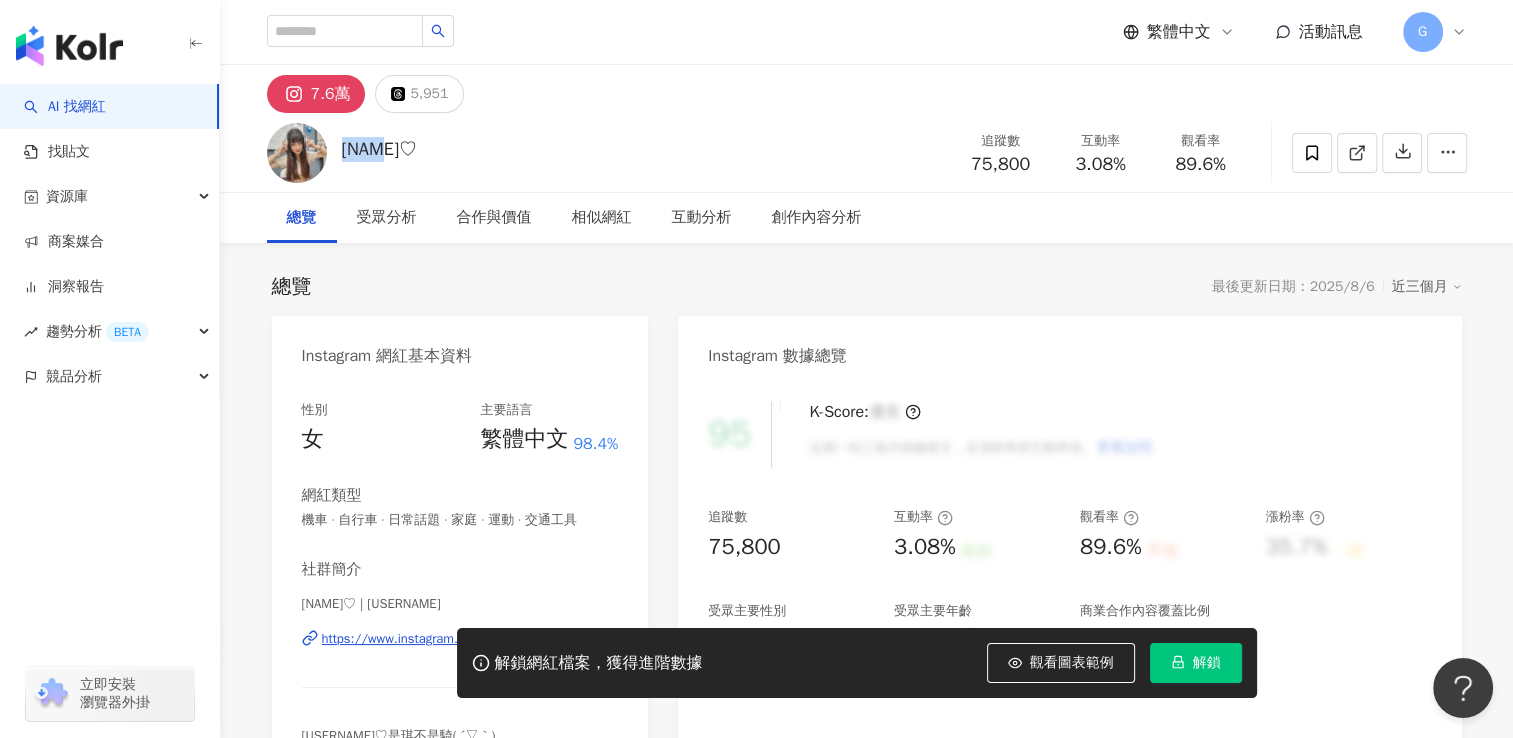 drag, startPoint x: 422, startPoint y: 129, endPoint x: 343, endPoint y: 148, distance: 81.25269 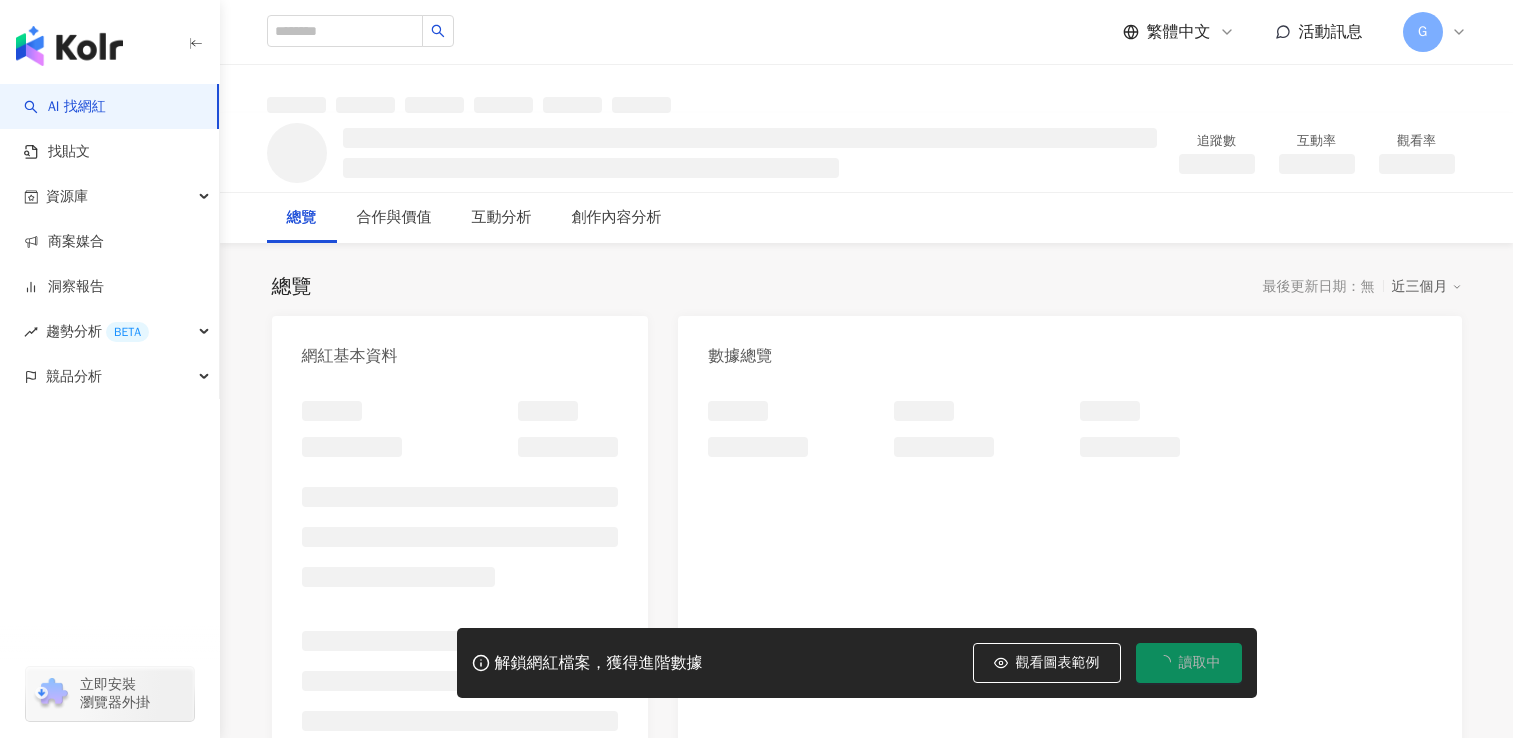 scroll, scrollTop: 0, scrollLeft: 0, axis: both 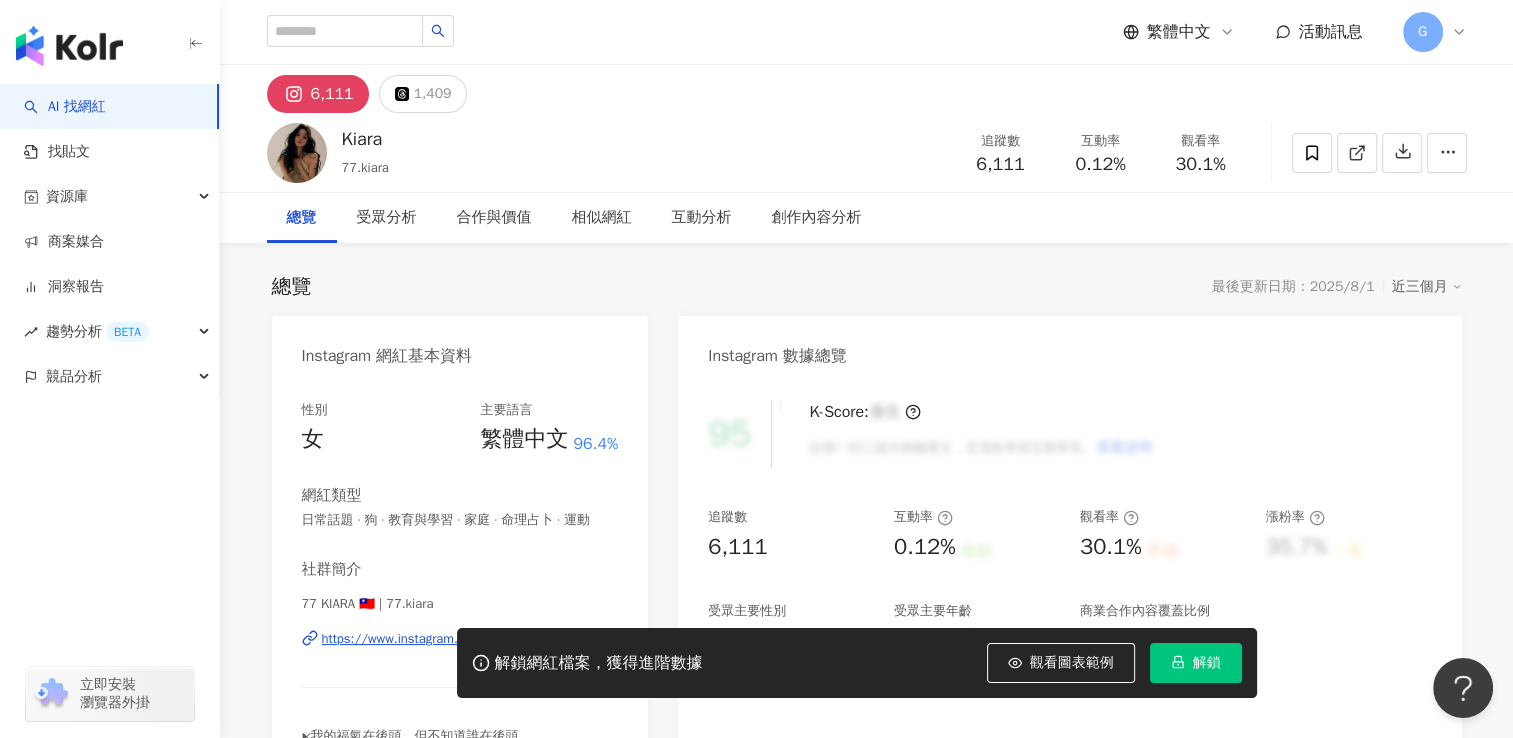 drag, startPoint x: 402, startPoint y: 162, endPoint x: 357, endPoint y: 170, distance: 45.705578 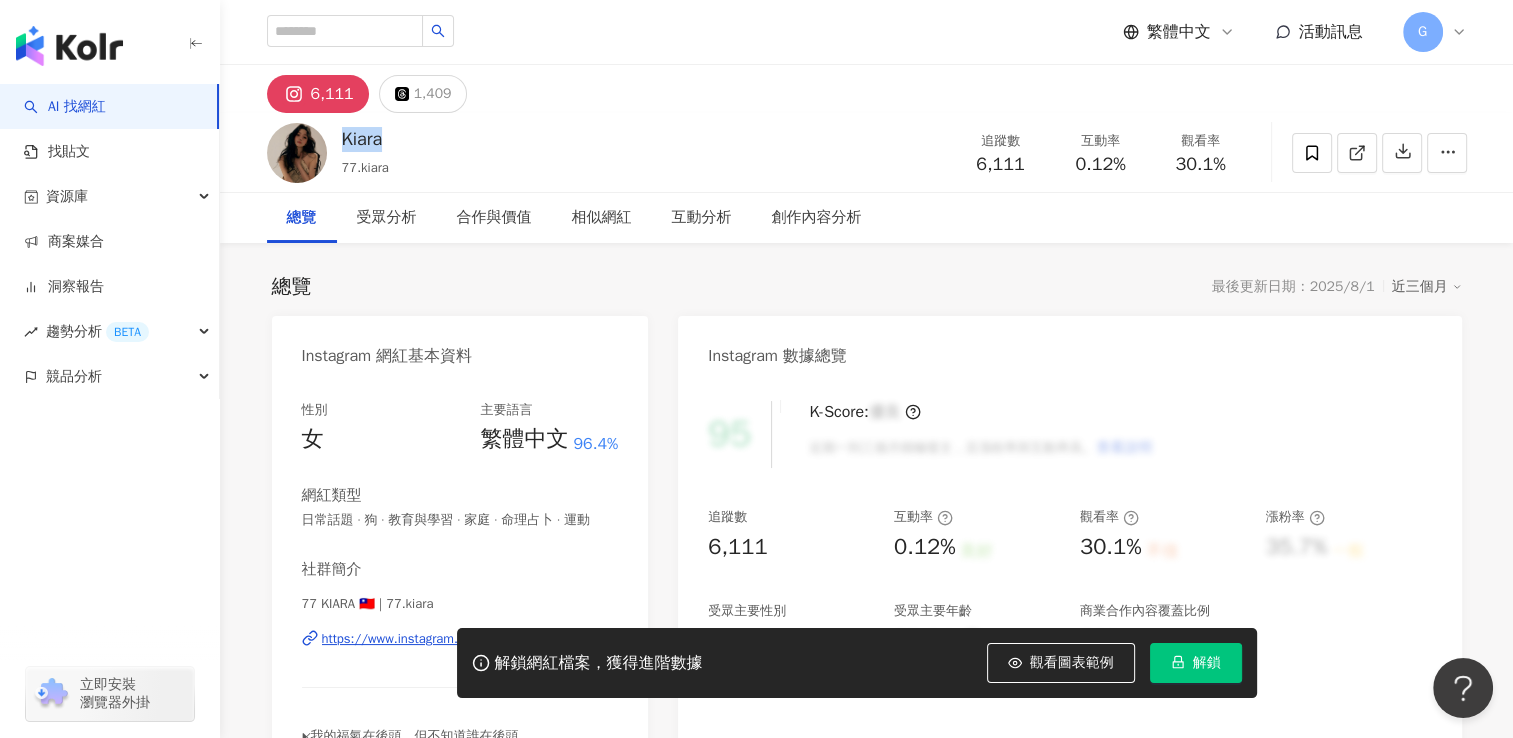 drag, startPoint x: 495, startPoint y: 142, endPoint x: 334, endPoint y: 153, distance: 161.37534 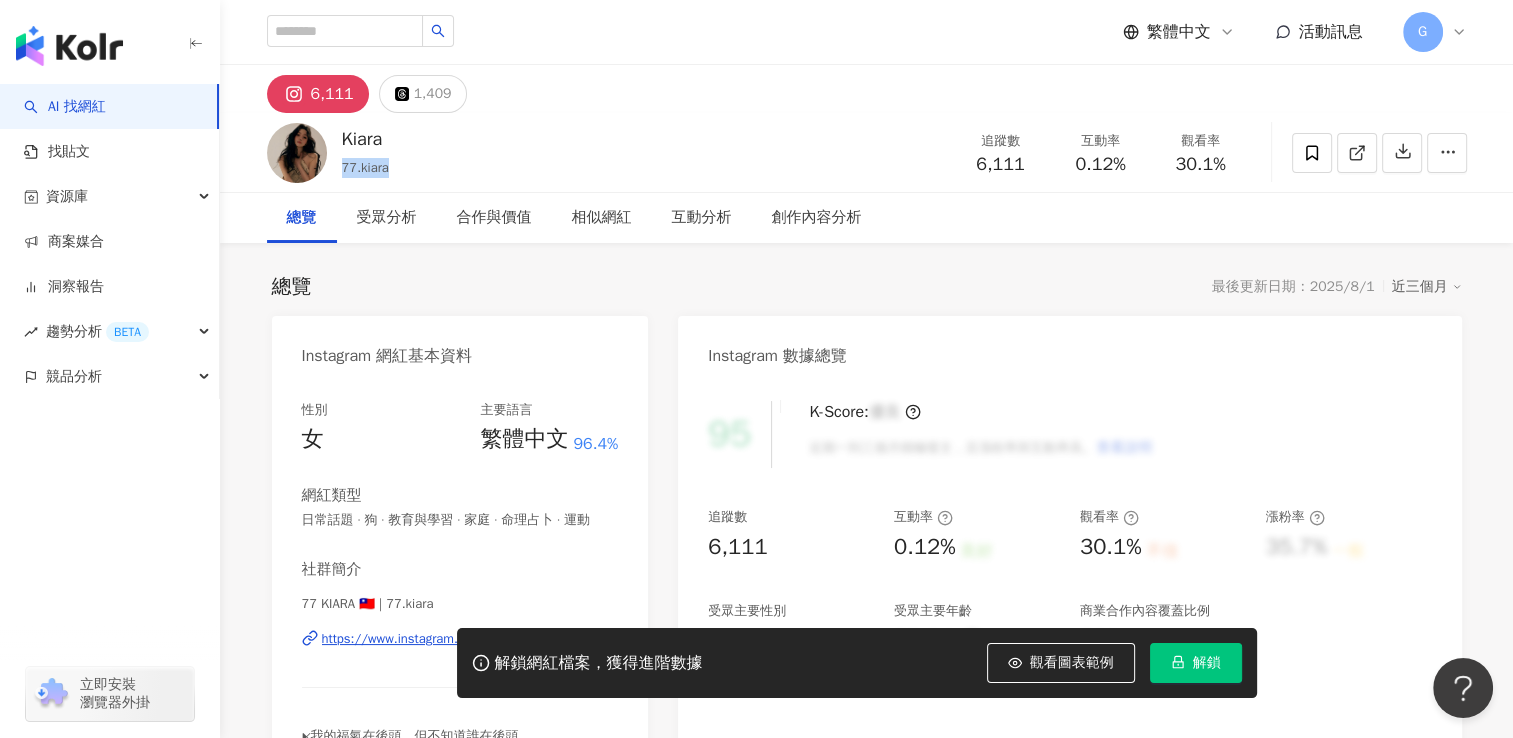drag, startPoint x: 416, startPoint y: 169, endPoint x: 344, endPoint y: 174, distance: 72.1734 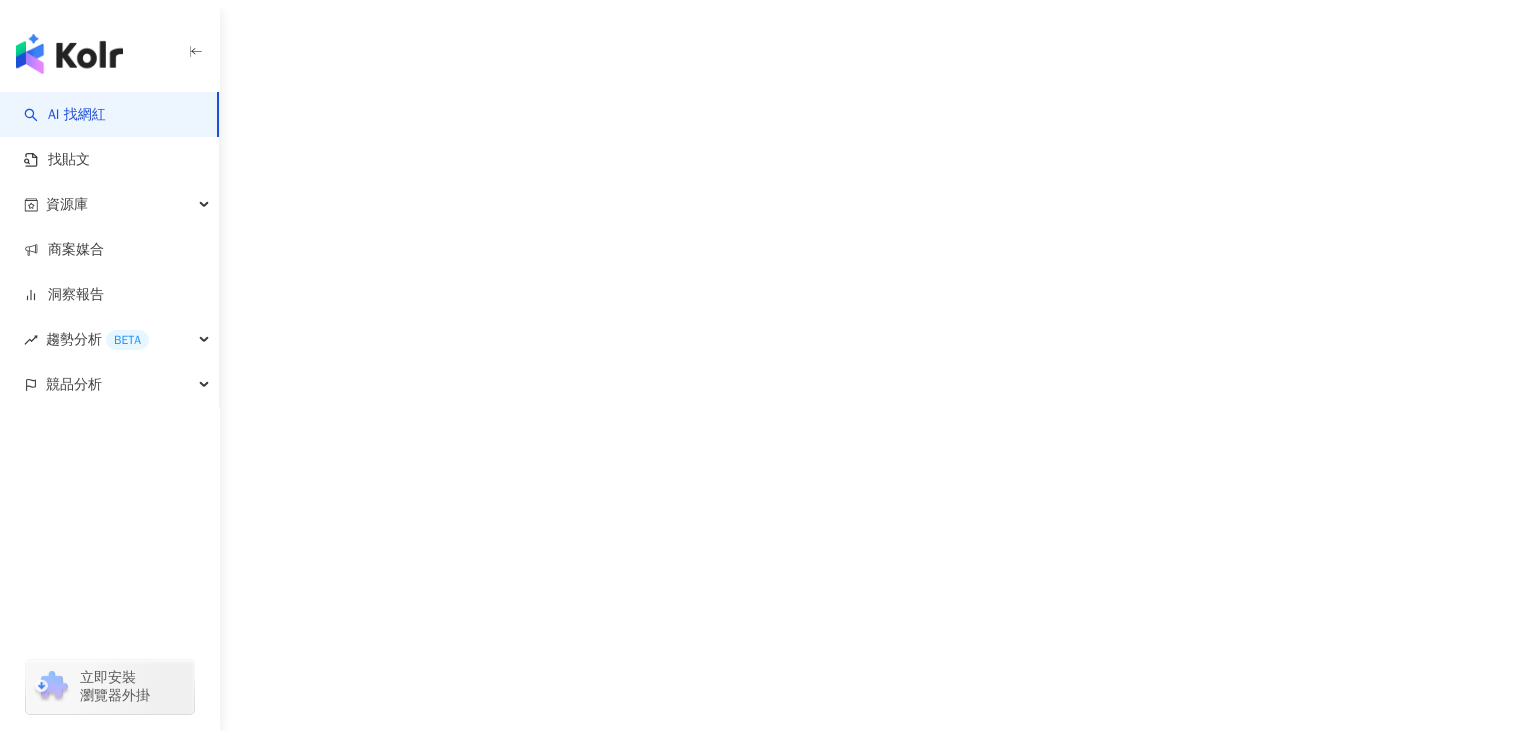 scroll, scrollTop: 0, scrollLeft: 0, axis: both 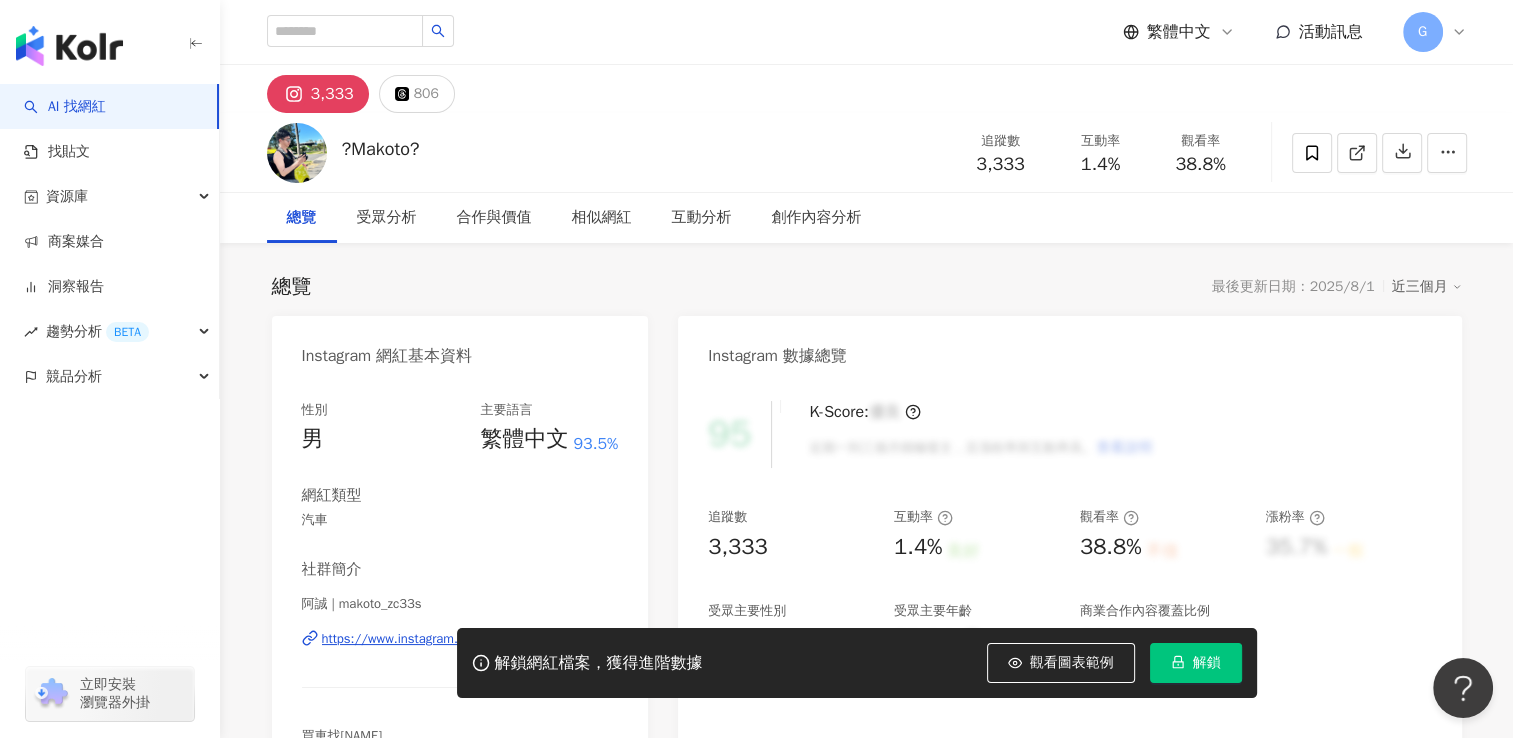 drag, startPoint x: 460, startPoint y: 134, endPoint x: 345, endPoint y: 146, distance: 115.62439 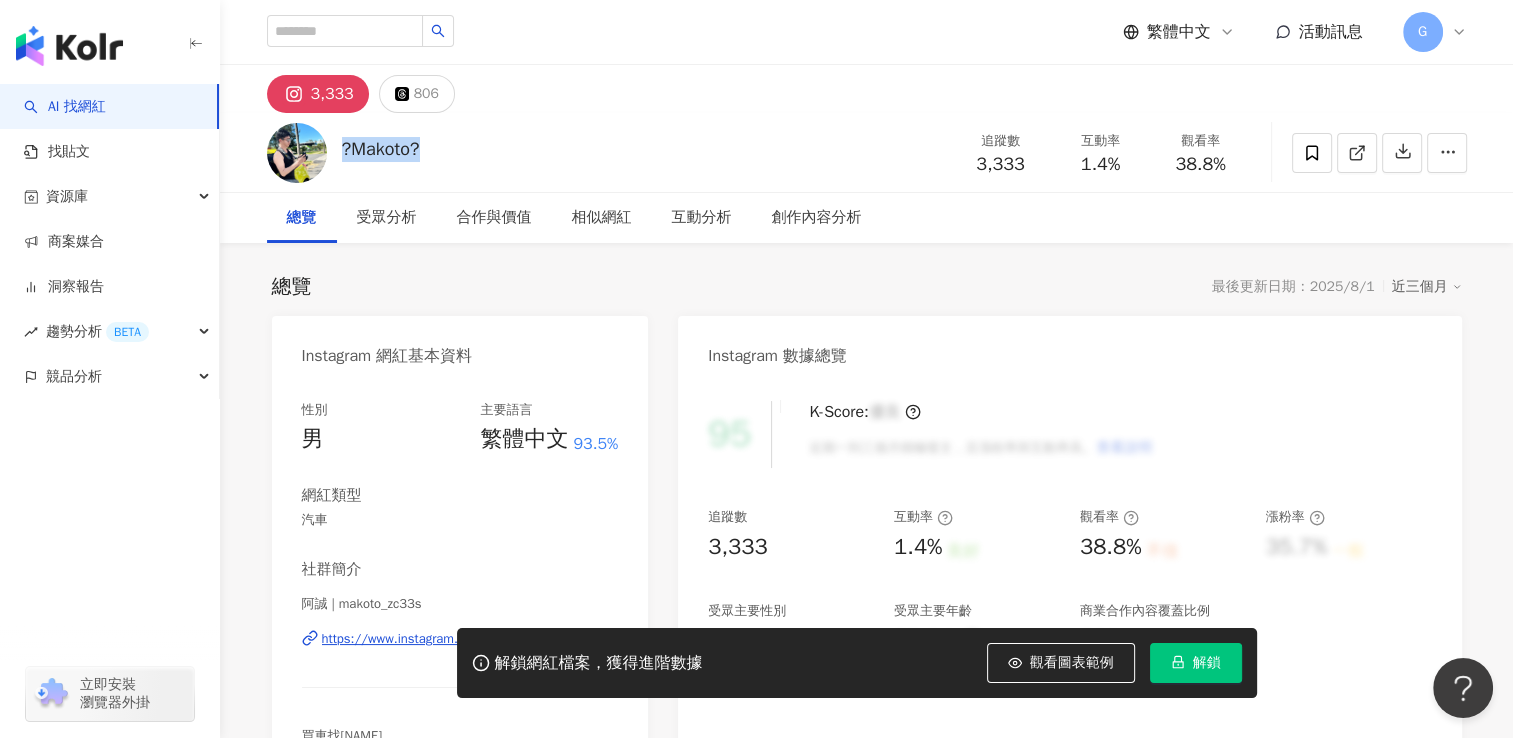 copy on "?️Makoto?" 